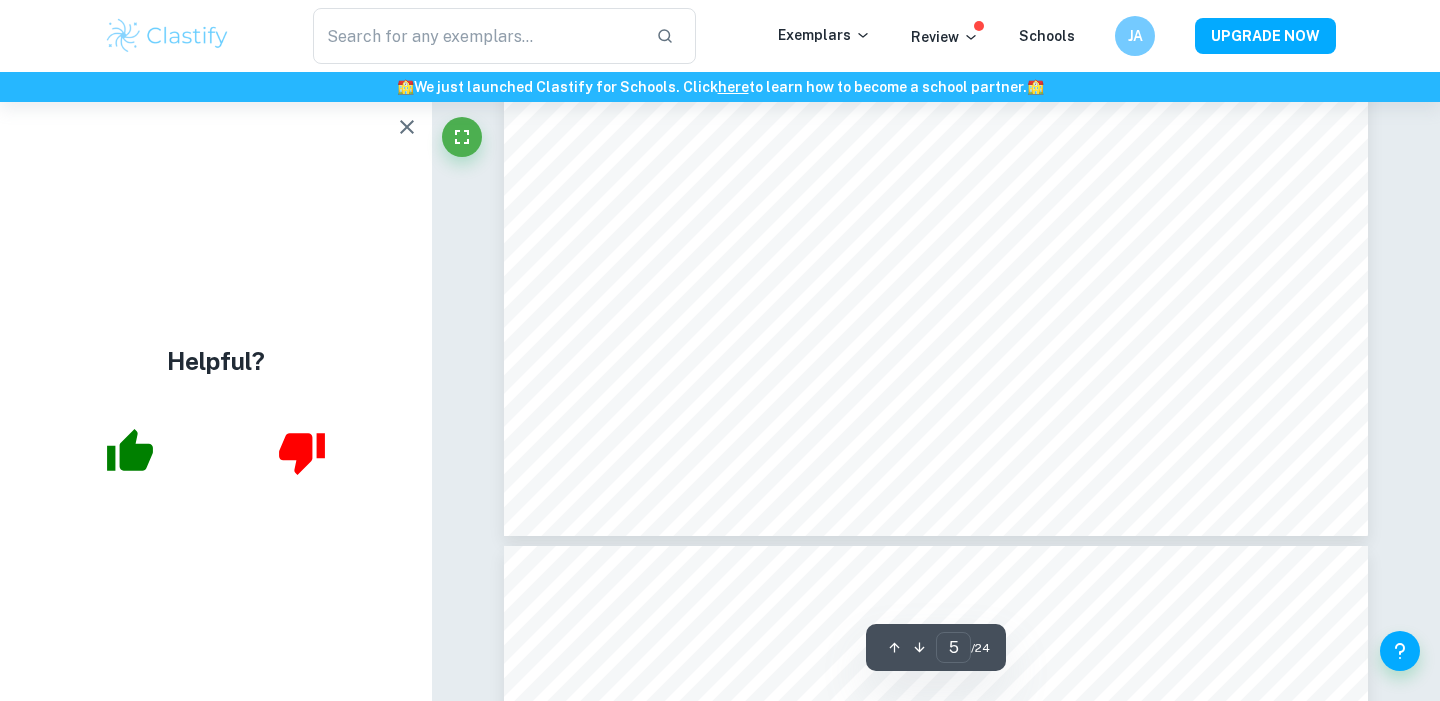 scroll, scrollTop: 5493, scrollLeft: 0, axis: vertical 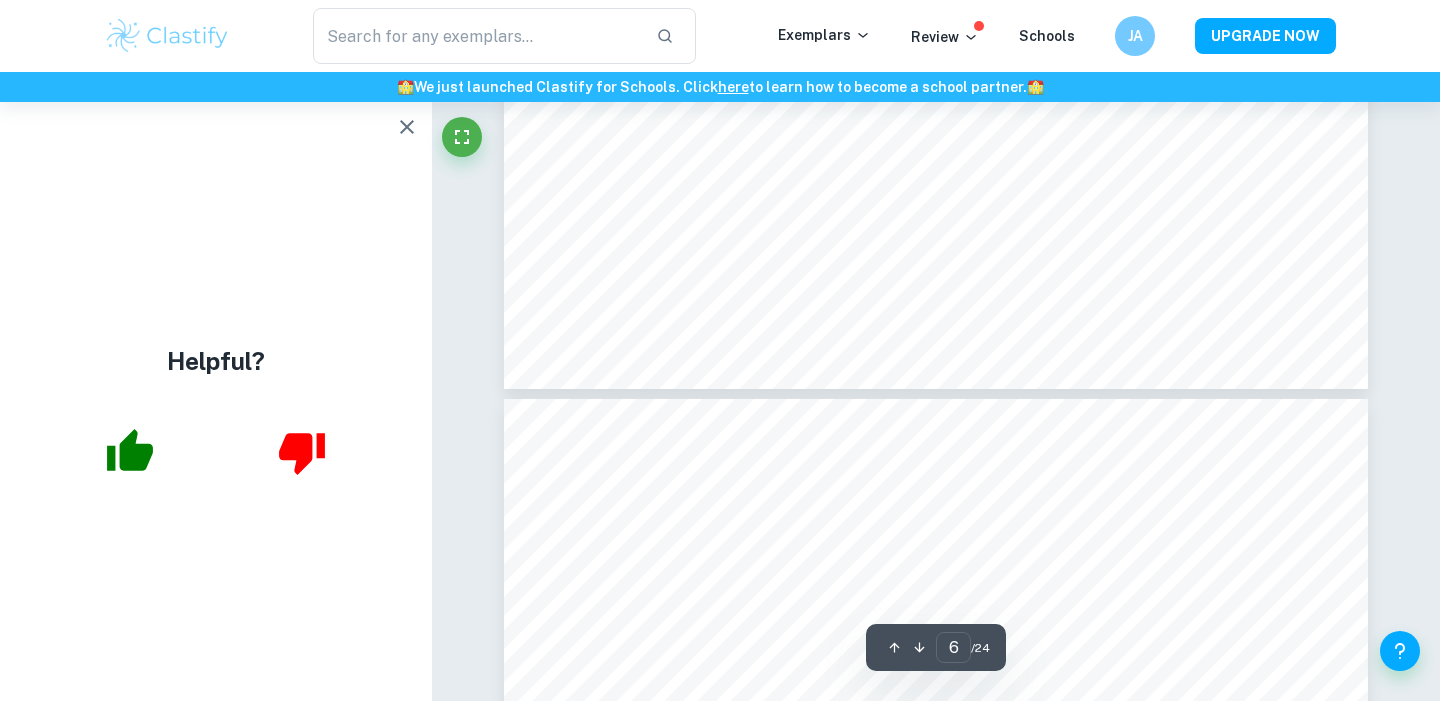 type on "7" 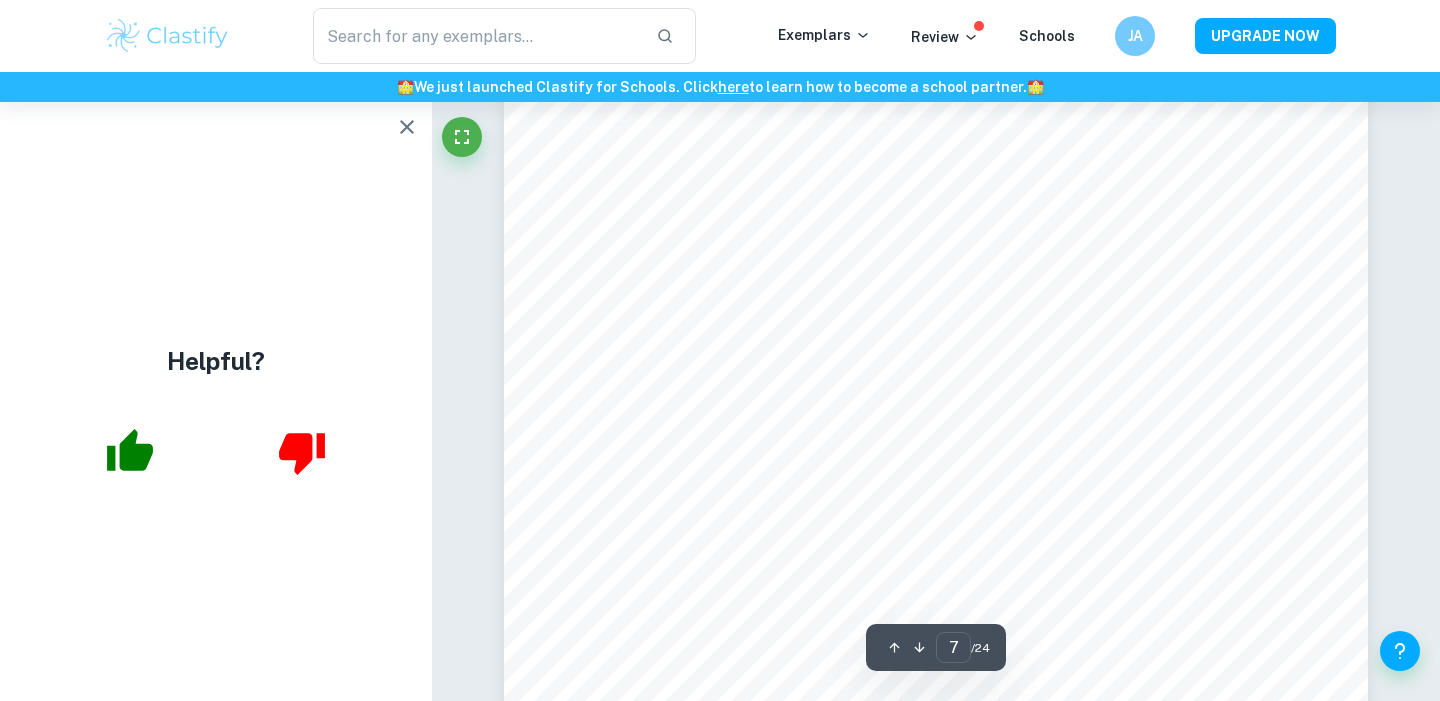 scroll, scrollTop: 6924, scrollLeft: 0, axis: vertical 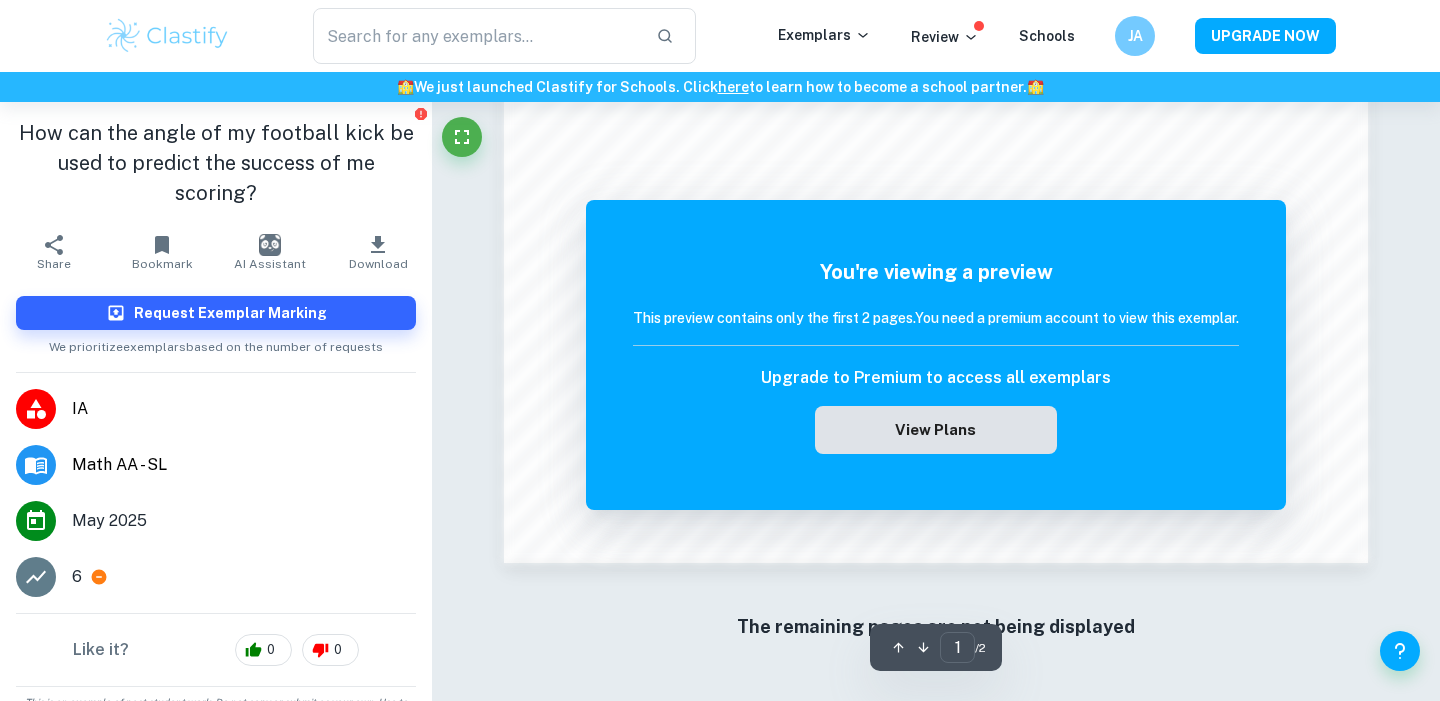 click on "View Plans" at bounding box center (936, 430) 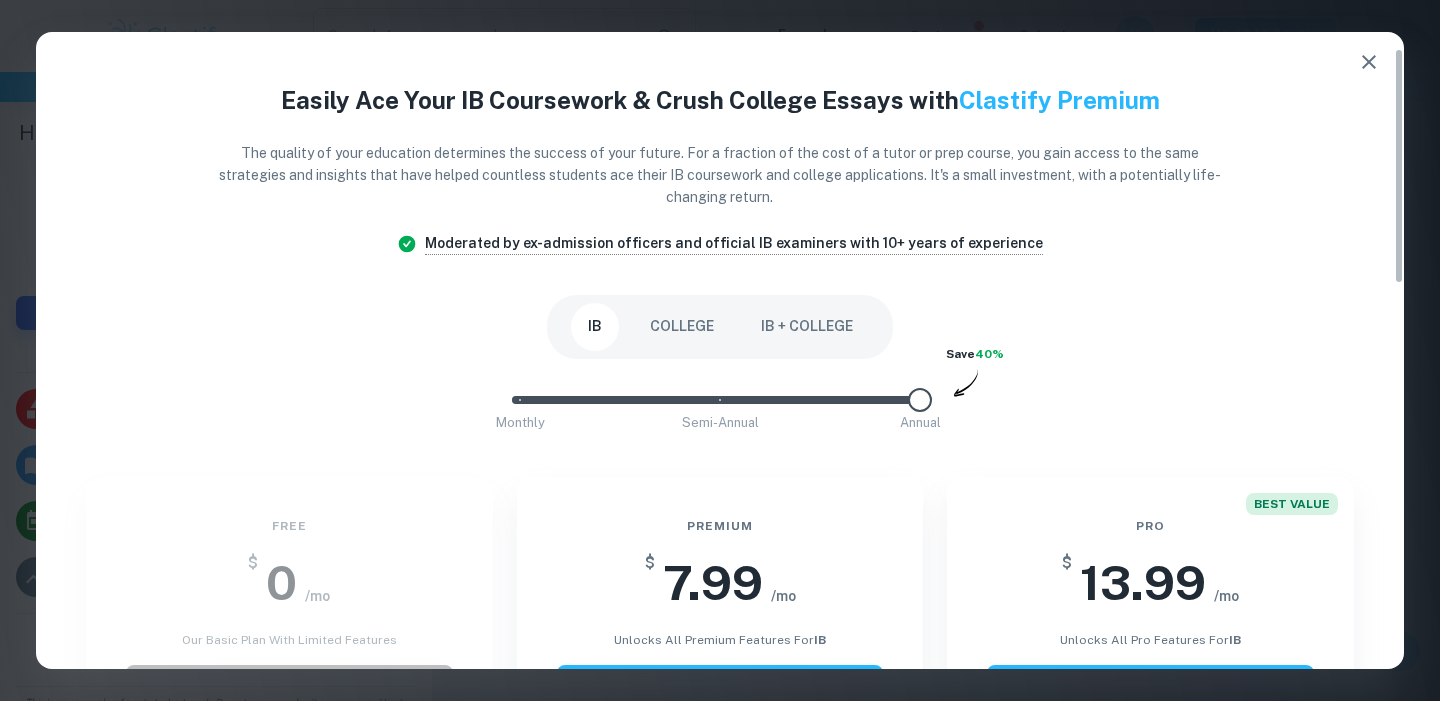 scroll, scrollTop: 296, scrollLeft: 0, axis: vertical 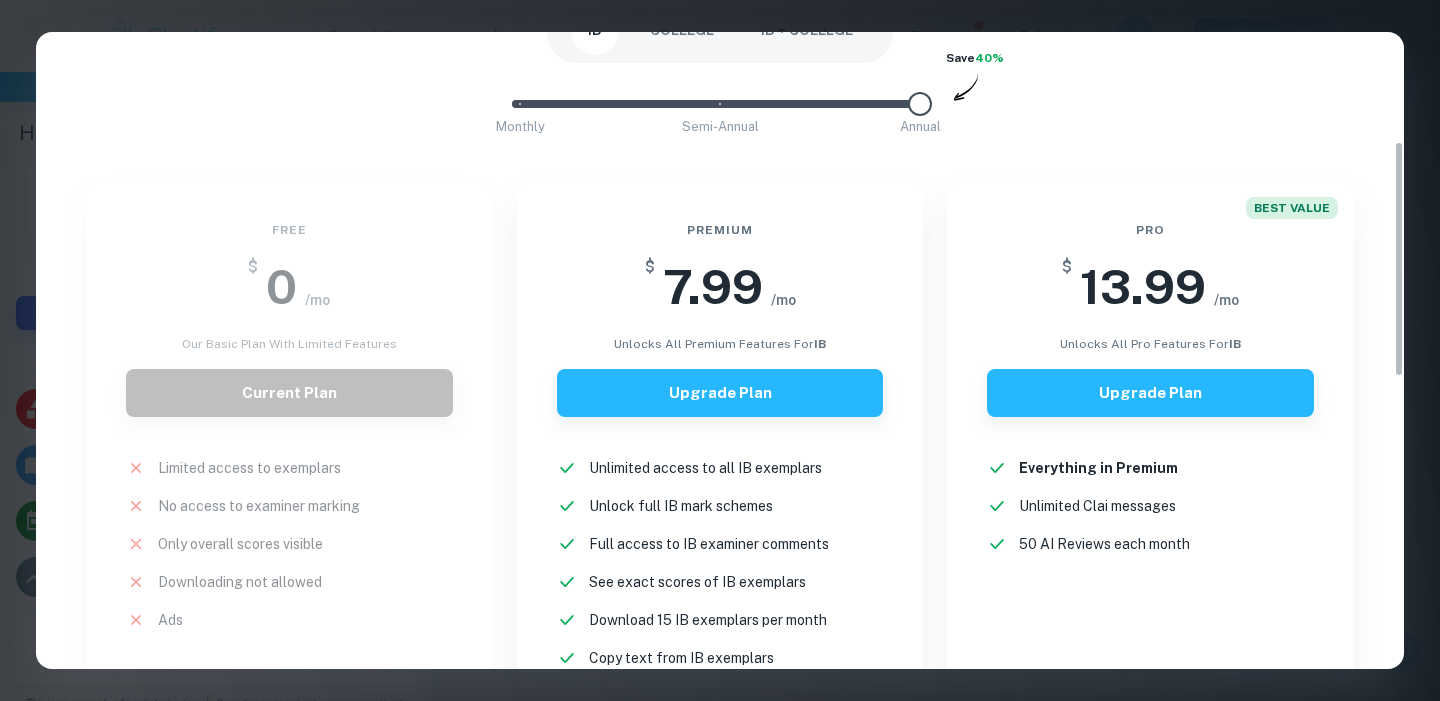 click on "Free $ 0 /mo Our basic plan with limited features Current Plan Limited access to exemplars New! No access to examiner marking New! Only overall scores visible New! Downloading not allowed New! Ads New!" at bounding box center [277, 472] 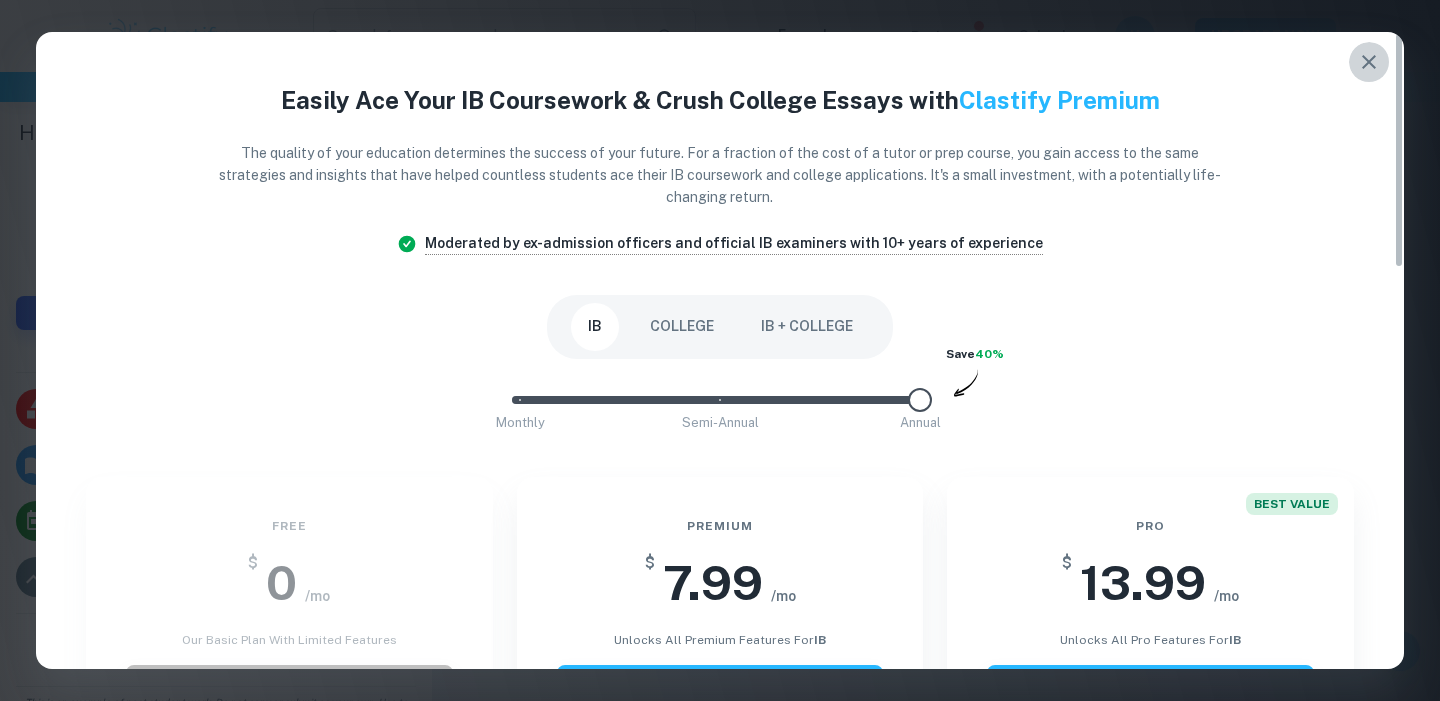 click at bounding box center [1369, 62] 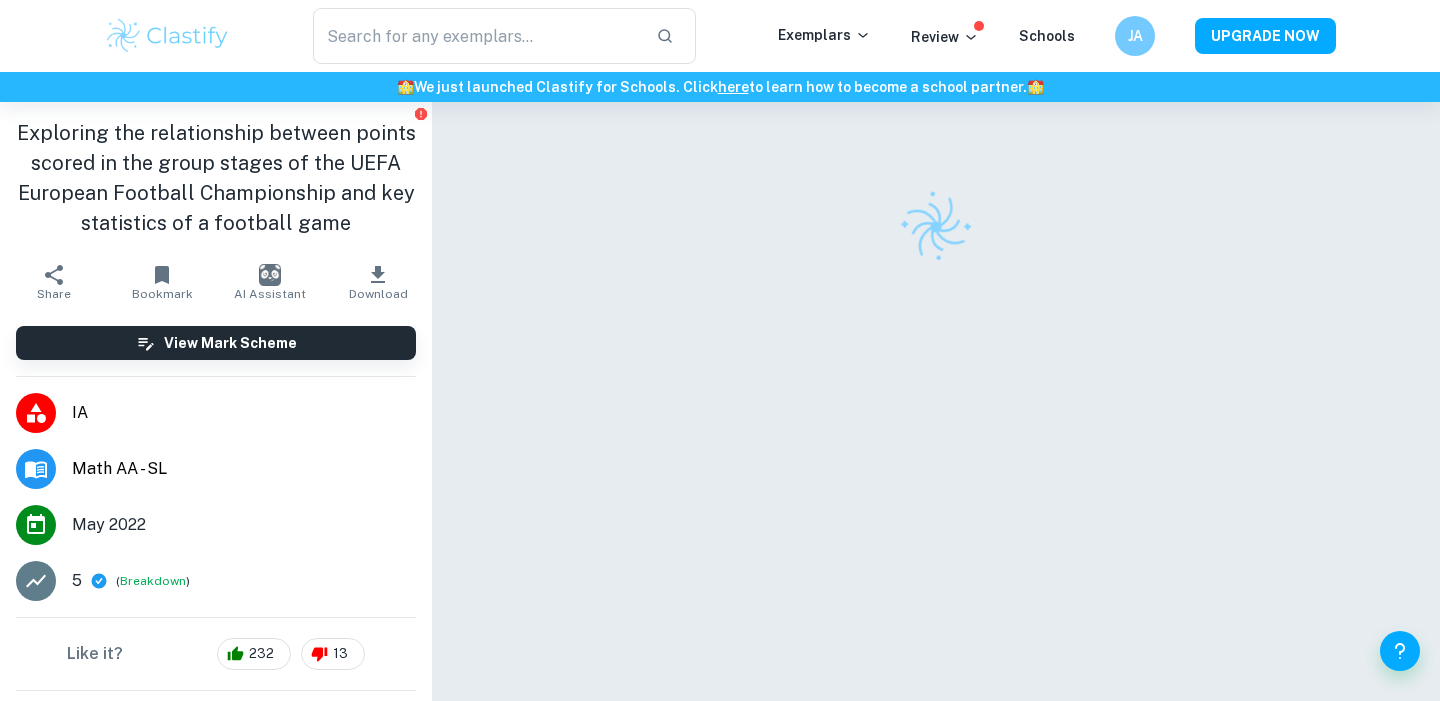 scroll, scrollTop: 0, scrollLeft: 0, axis: both 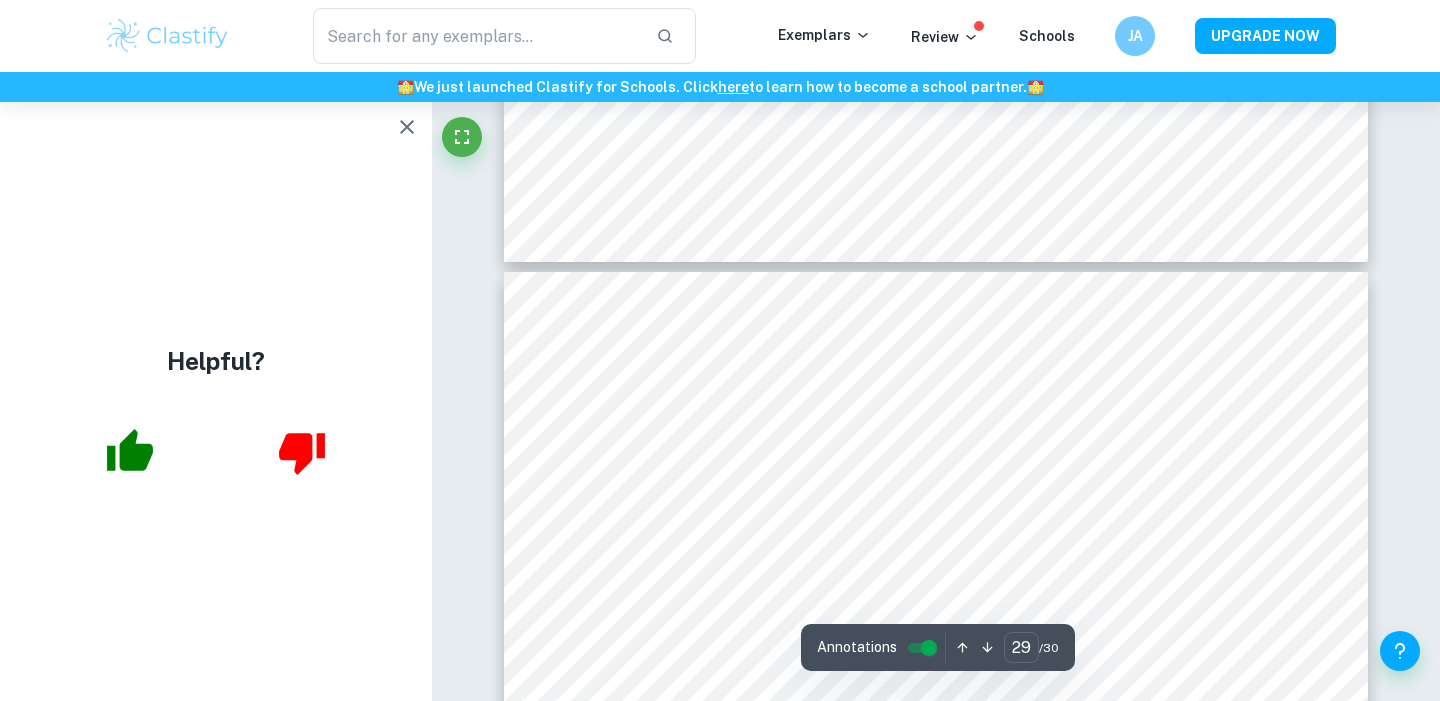 type on "30" 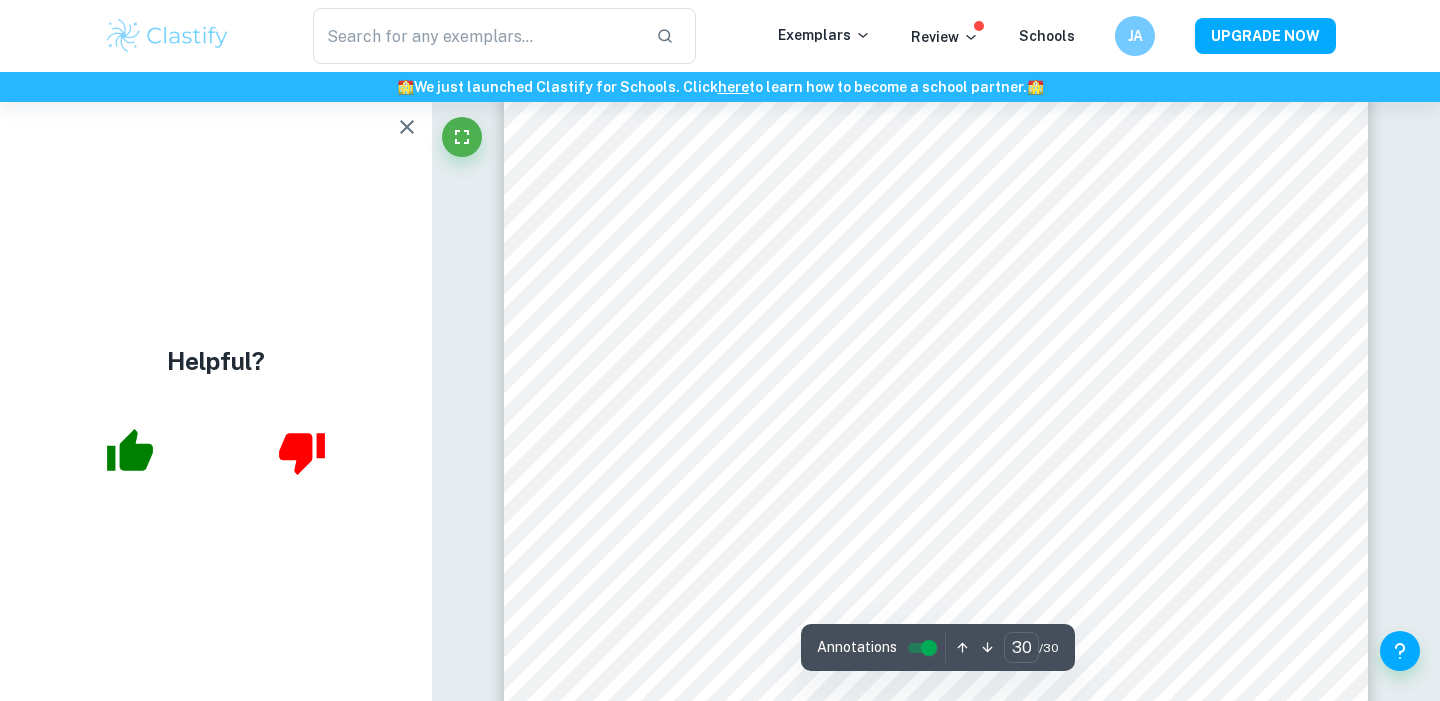 scroll, scrollTop: 36889, scrollLeft: 0, axis: vertical 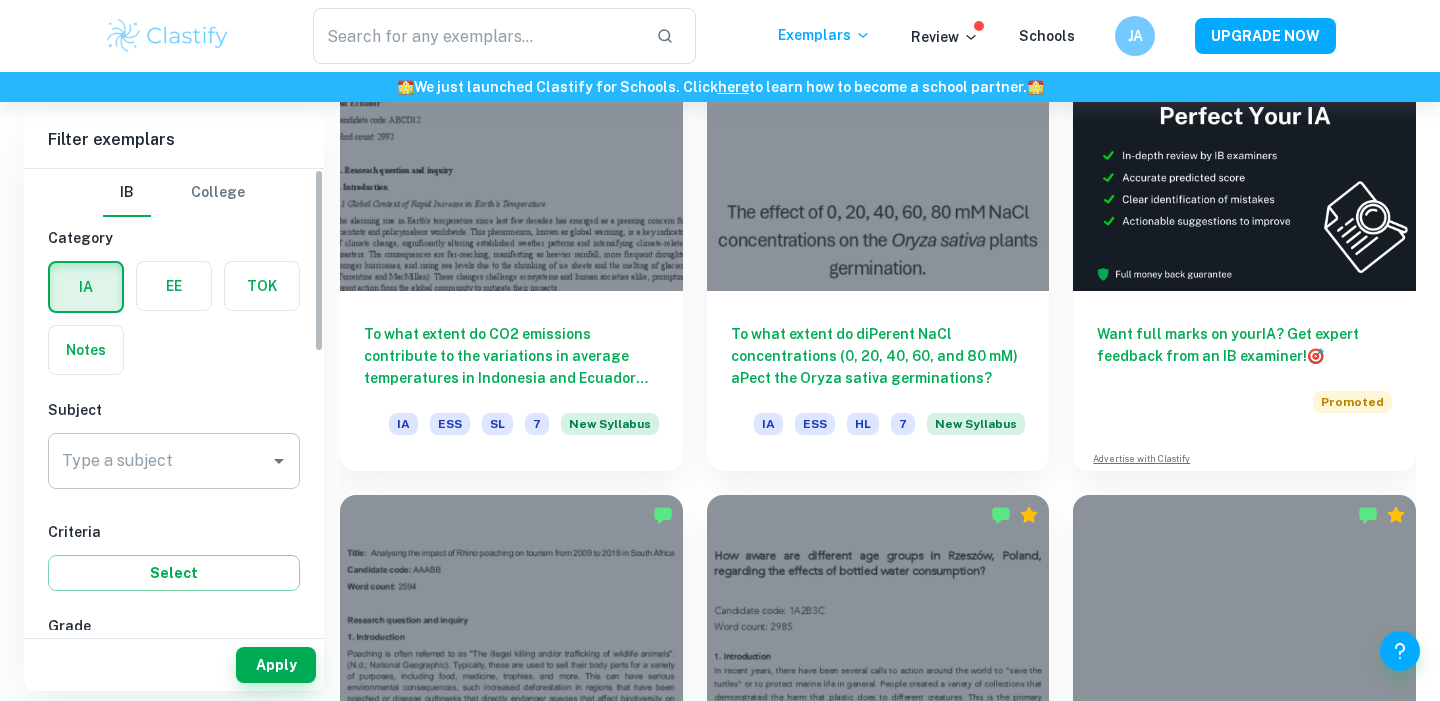 click on "Type a subject" at bounding box center (159, 461) 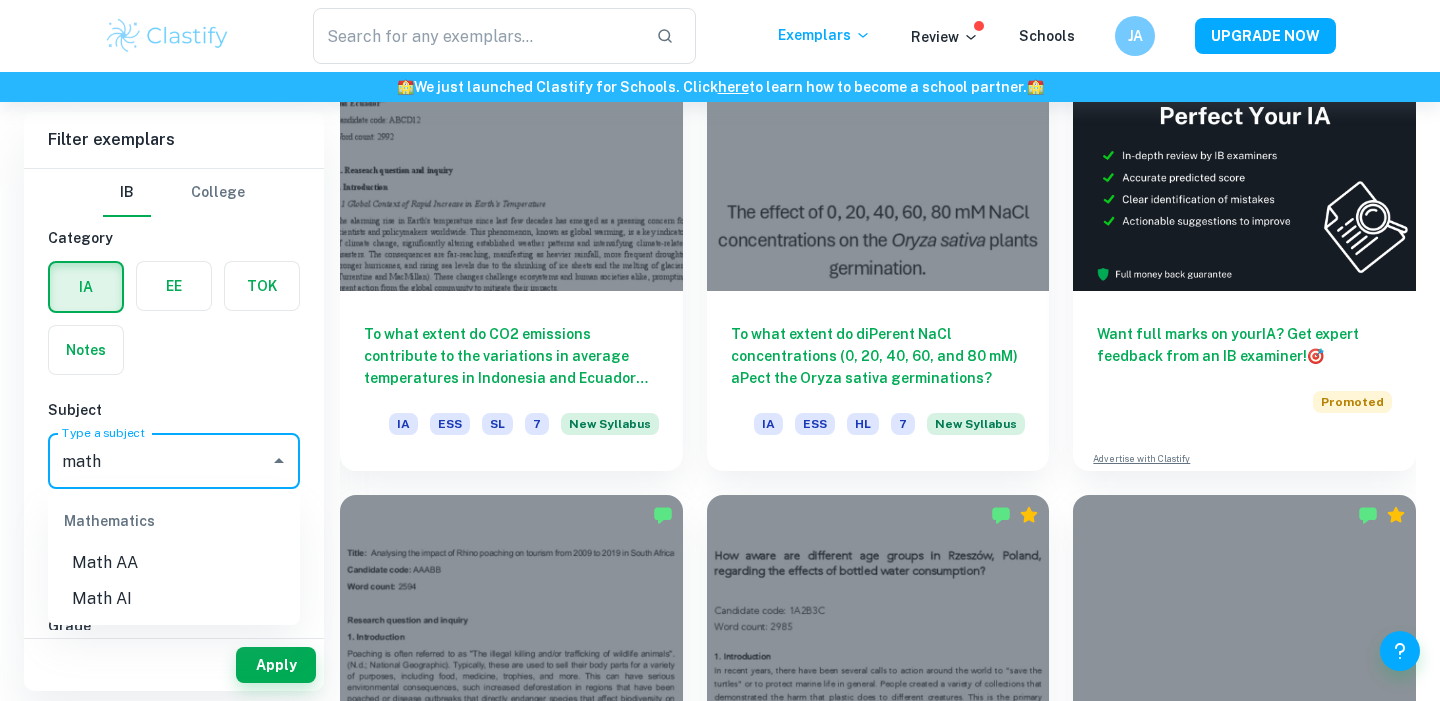click on "Math AA" at bounding box center [174, 563] 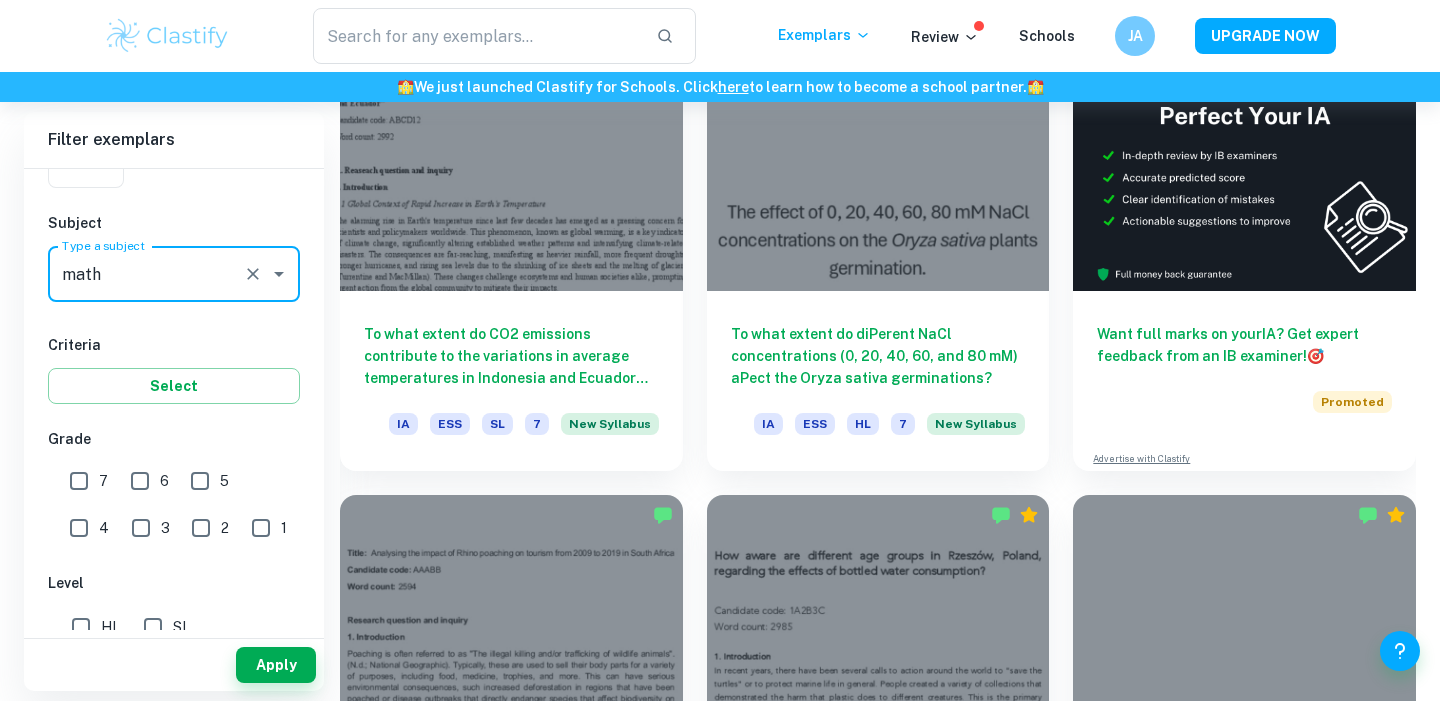 scroll, scrollTop: 238, scrollLeft: 0, axis: vertical 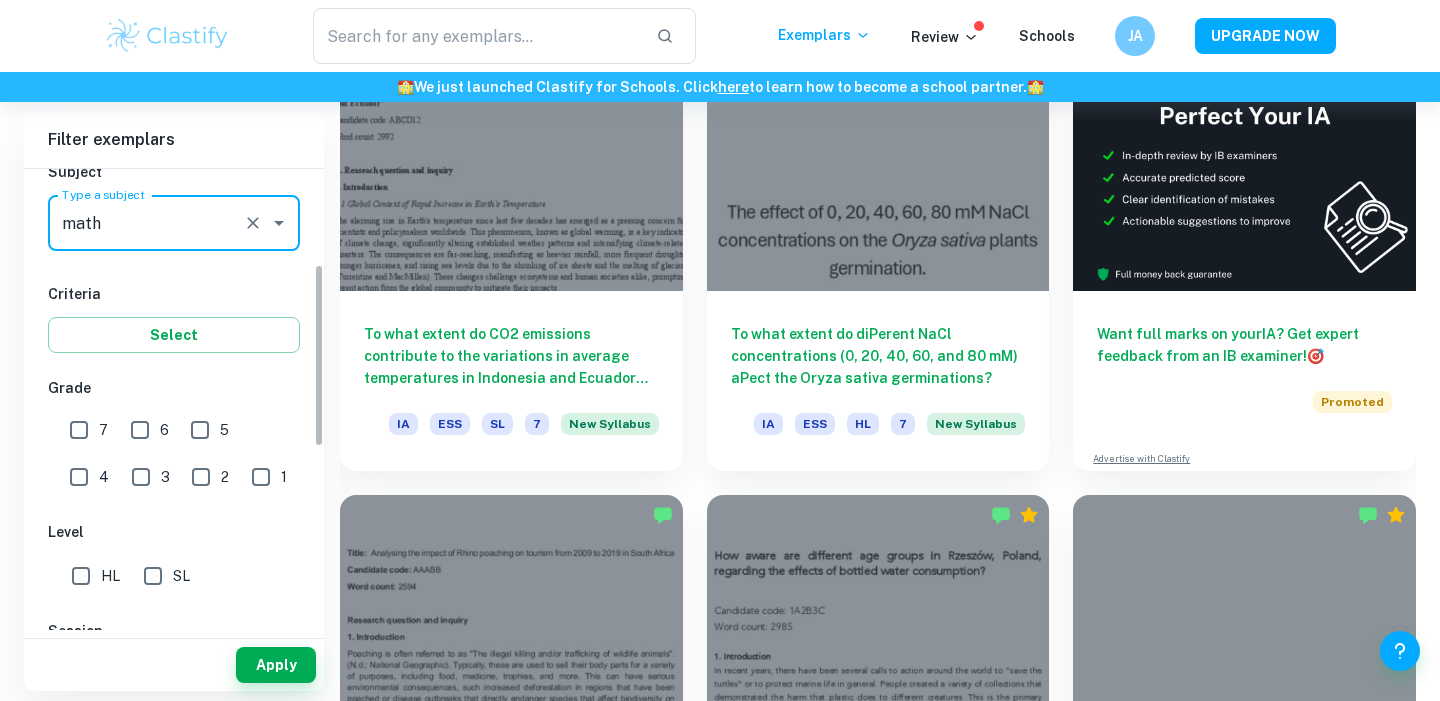 type on "Math AA" 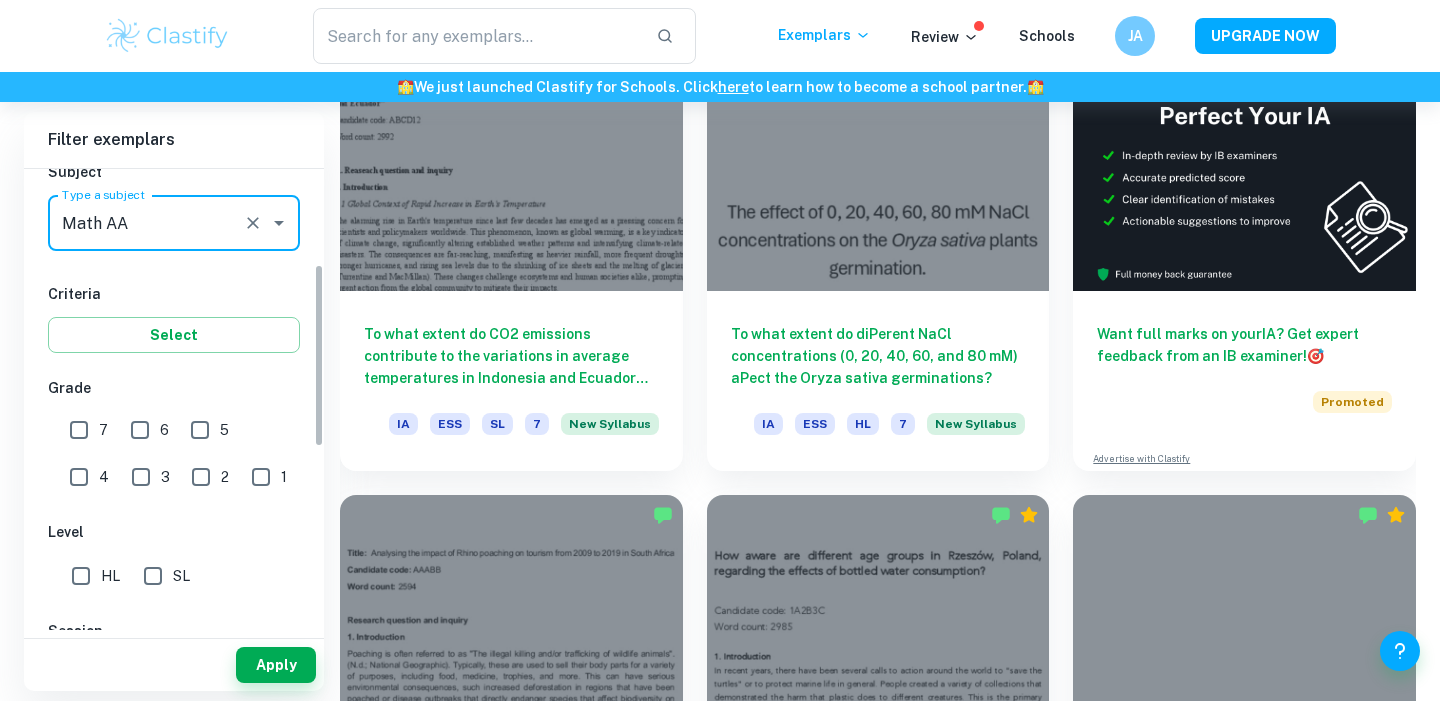 click on "SL" at bounding box center (153, 576) 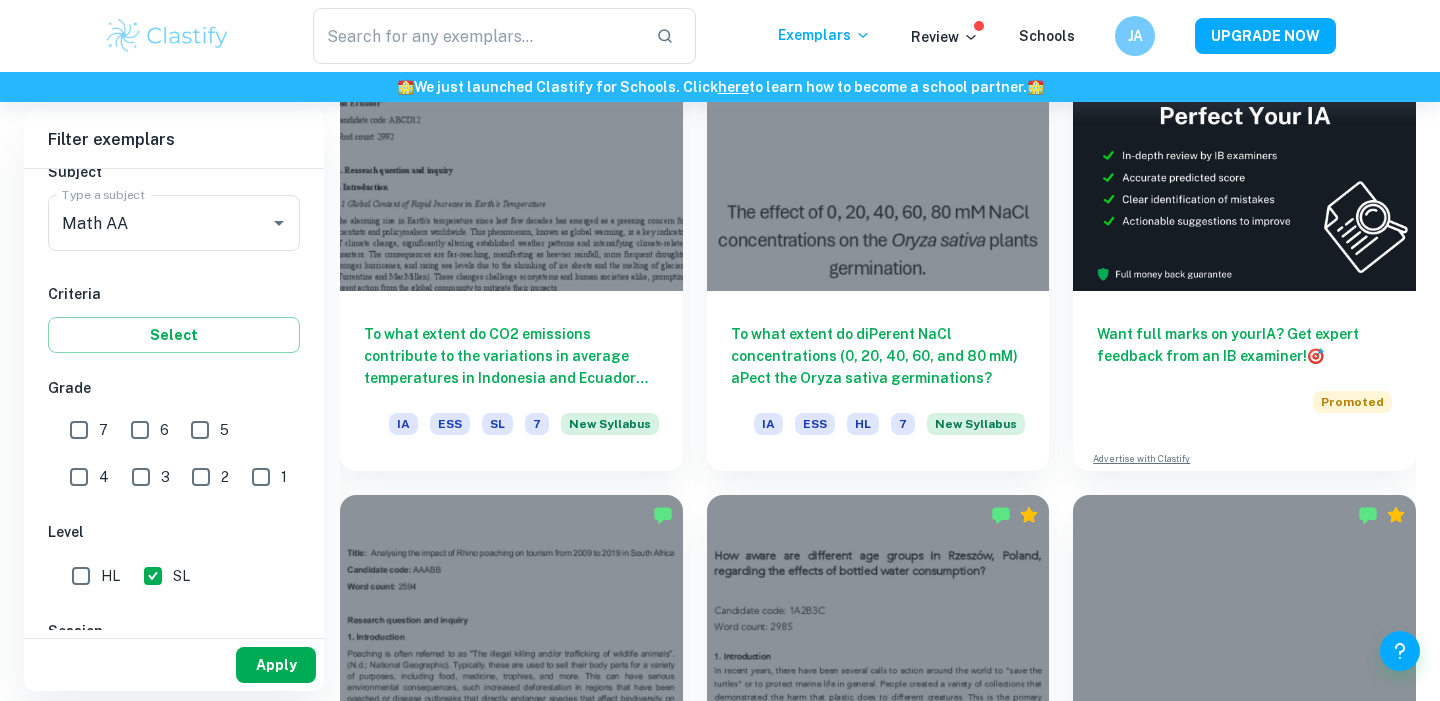 click on "Apply" at bounding box center [276, 665] 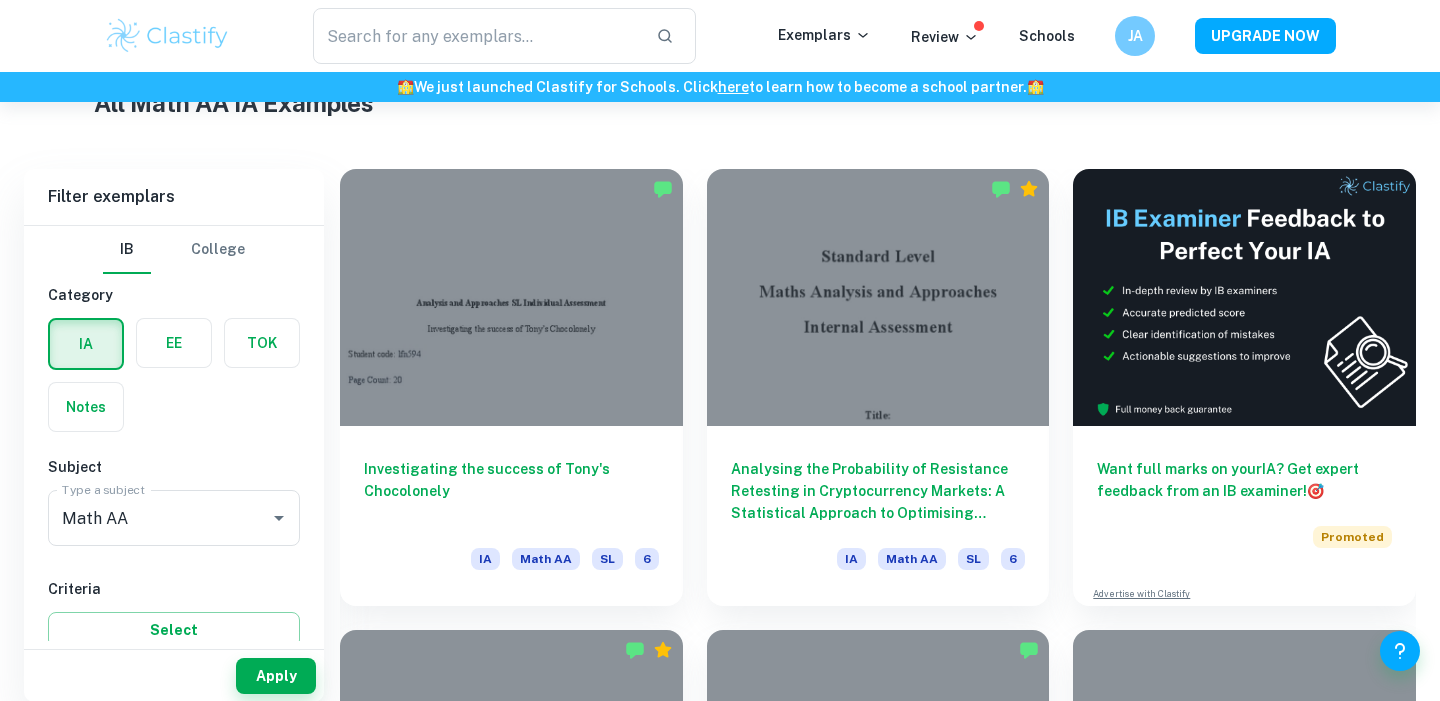 scroll, scrollTop: 521, scrollLeft: 0, axis: vertical 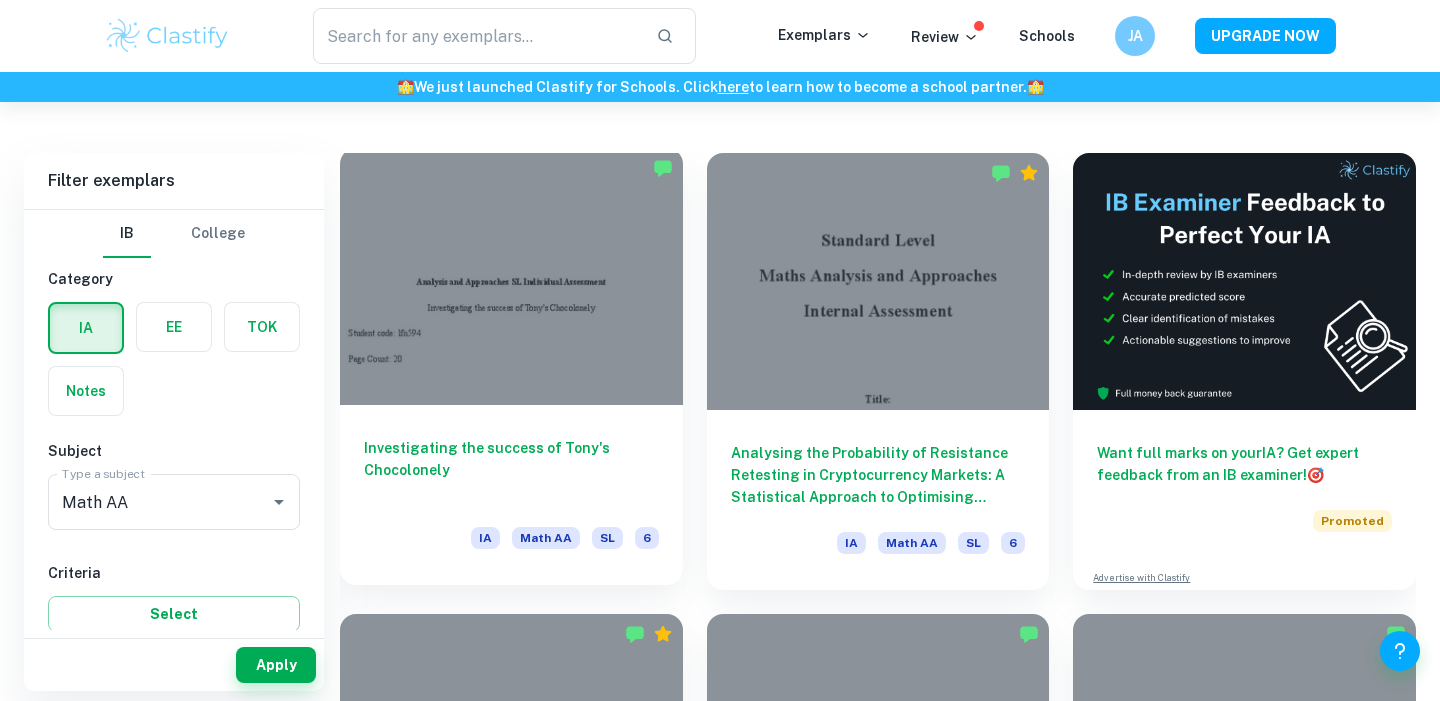 click at bounding box center (511, 276) 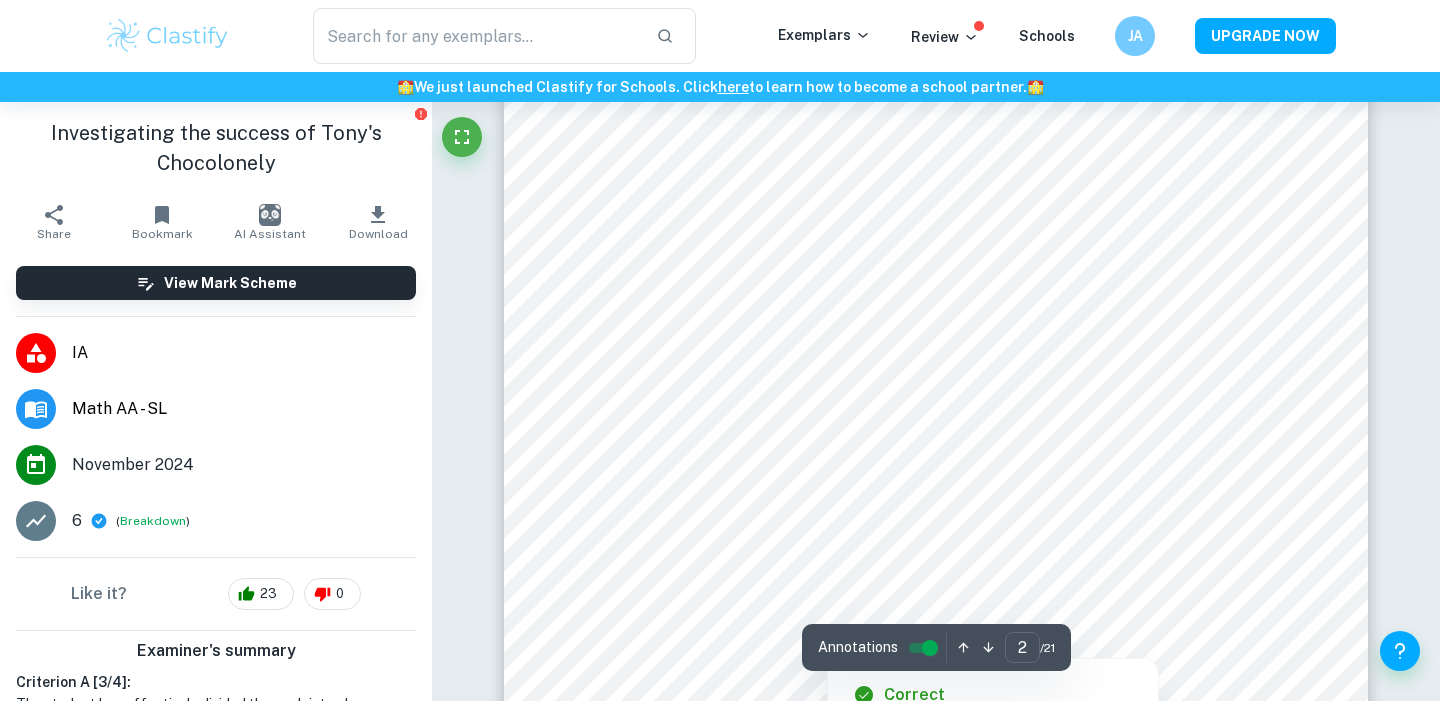 scroll, scrollTop: 1898, scrollLeft: 0, axis: vertical 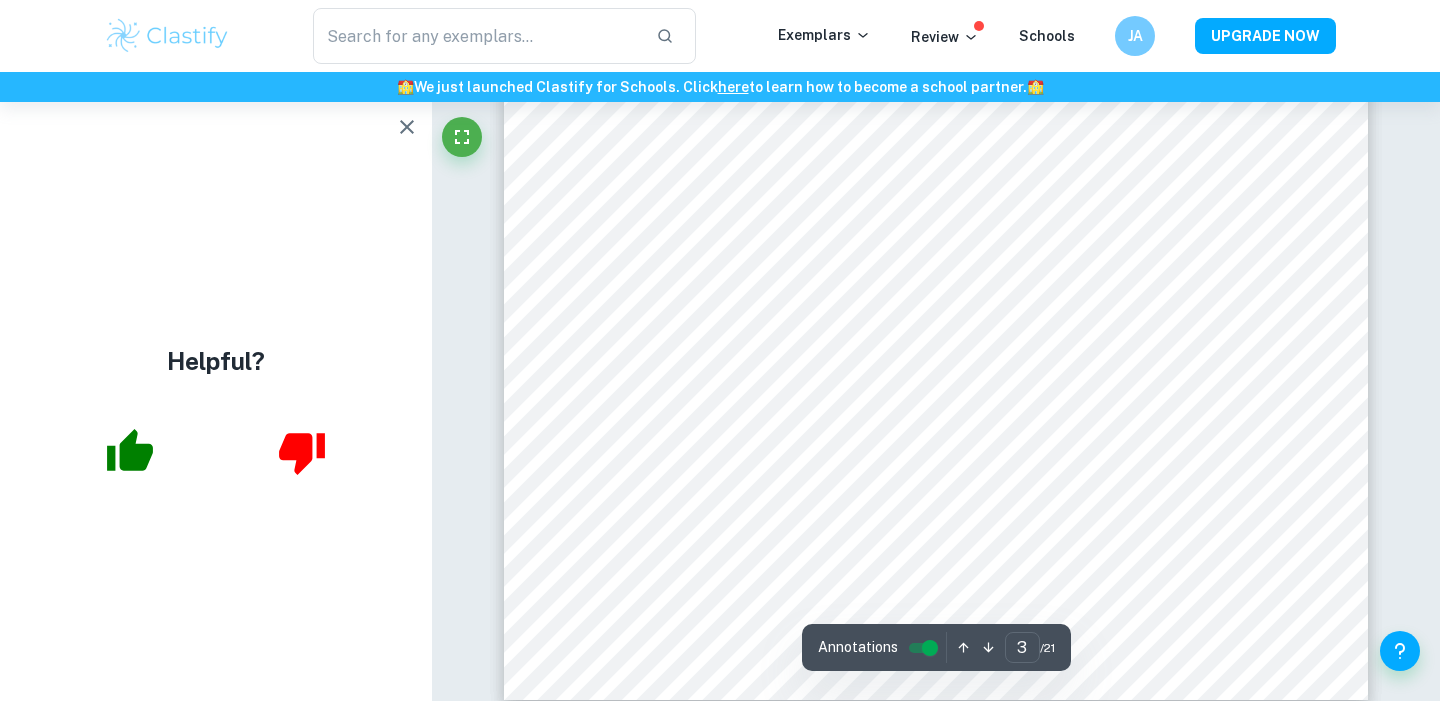 click 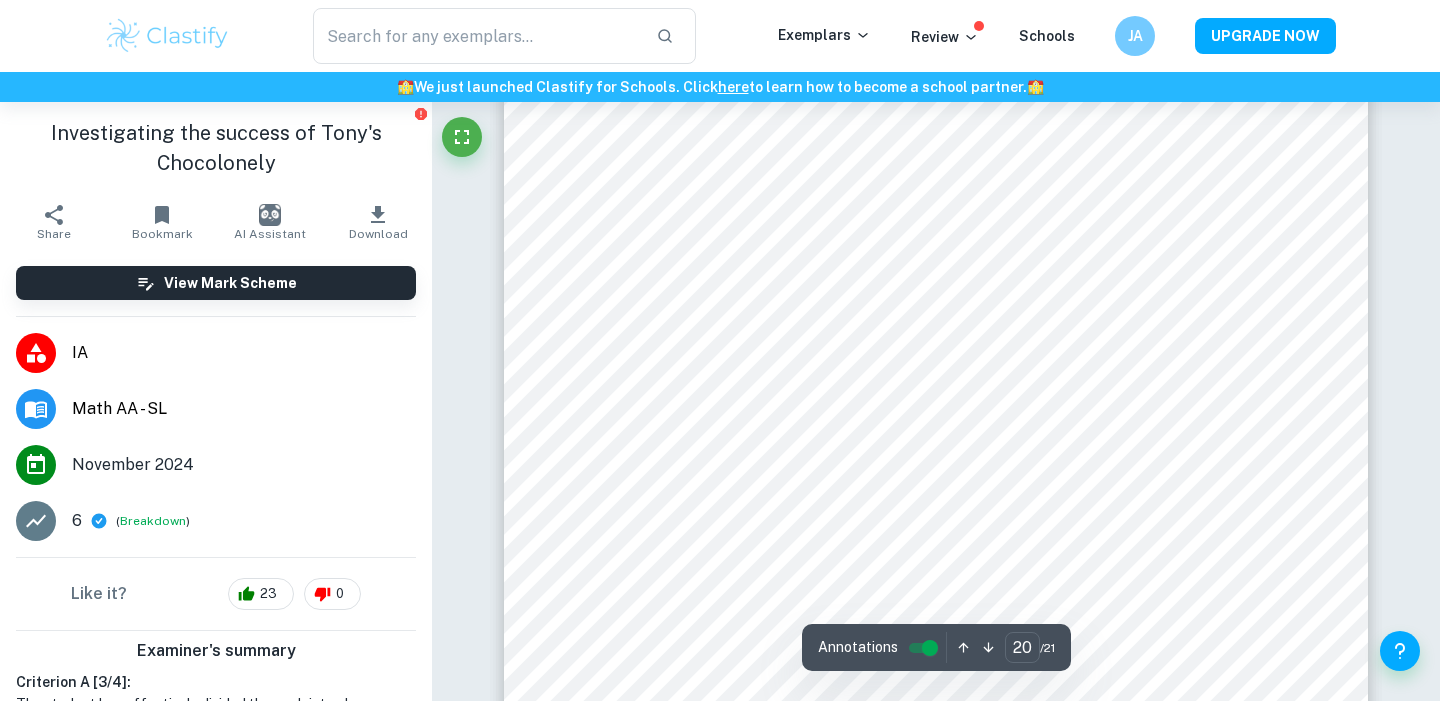 scroll, scrollTop: 24227, scrollLeft: 0, axis: vertical 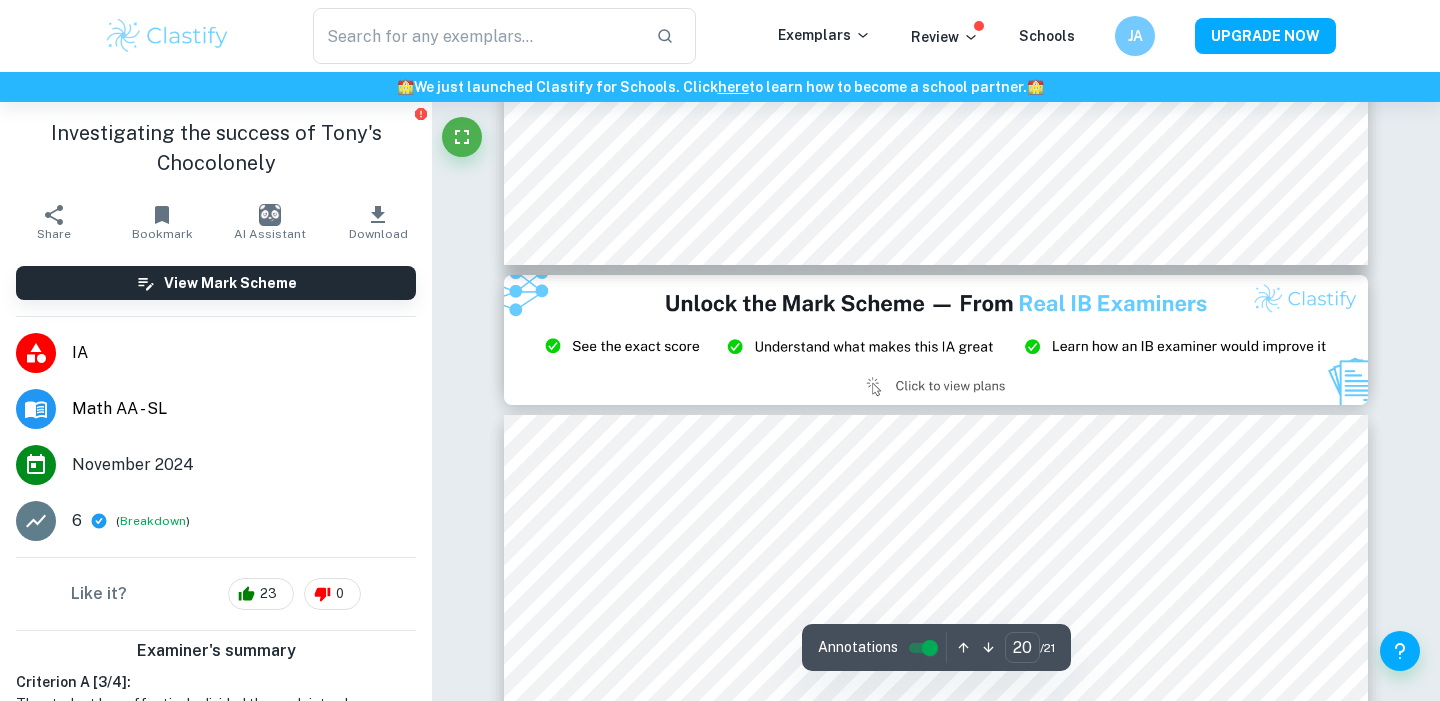 type on "21" 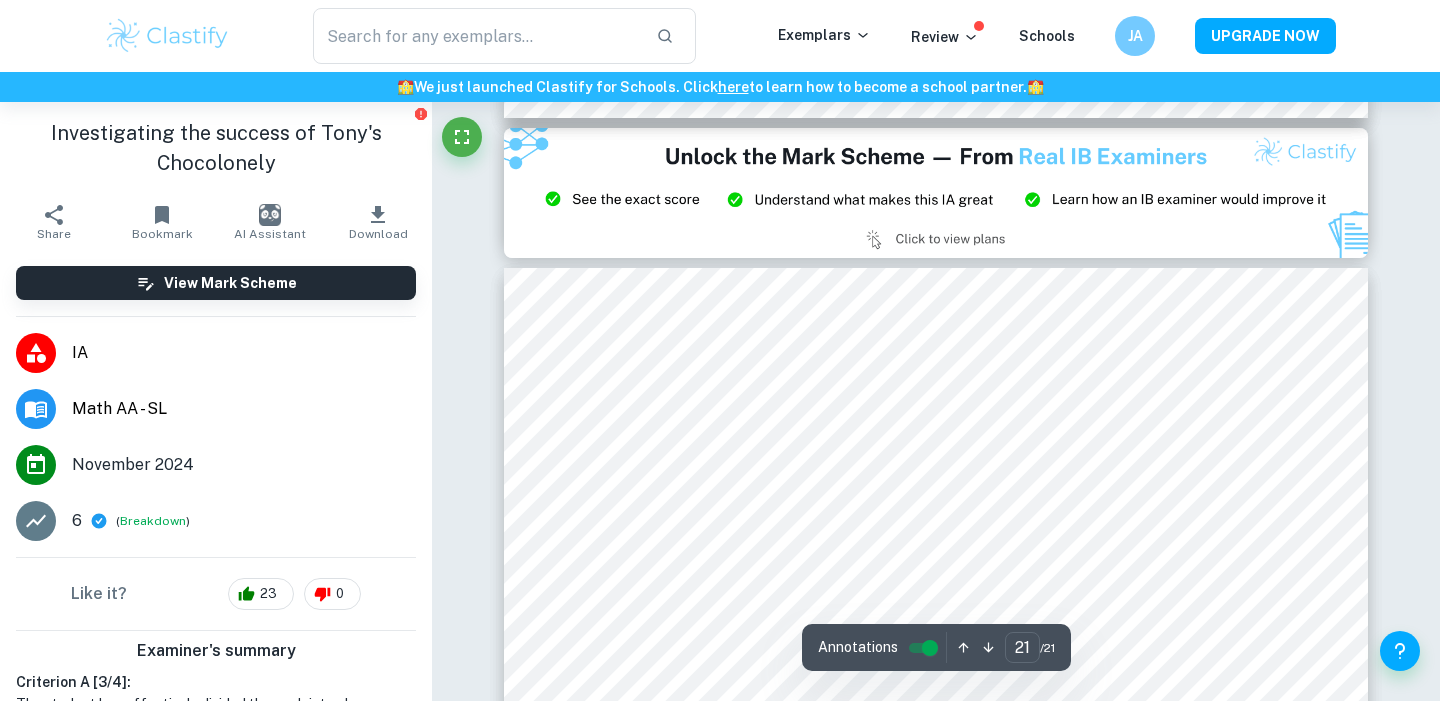 scroll, scrollTop: 25393, scrollLeft: 0, axis: vertical 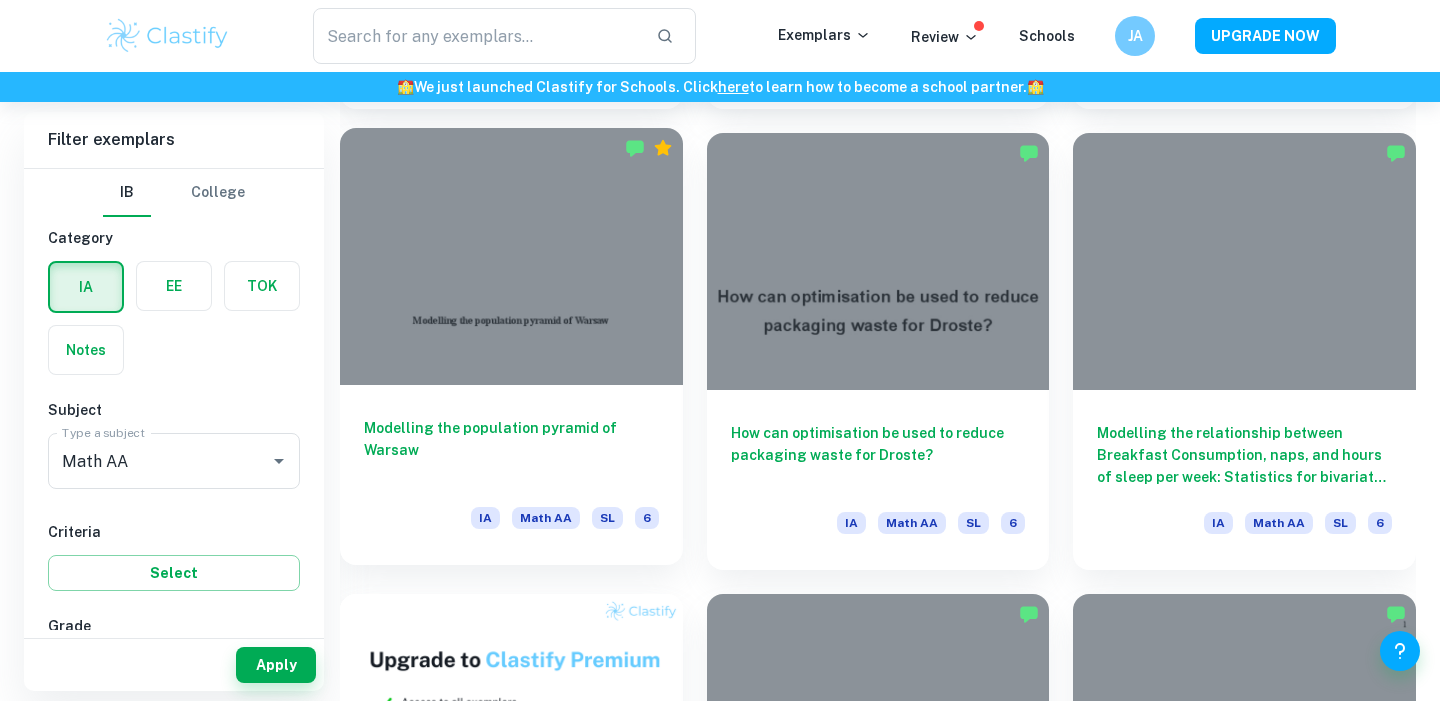 click at bounding box center (511, 256) 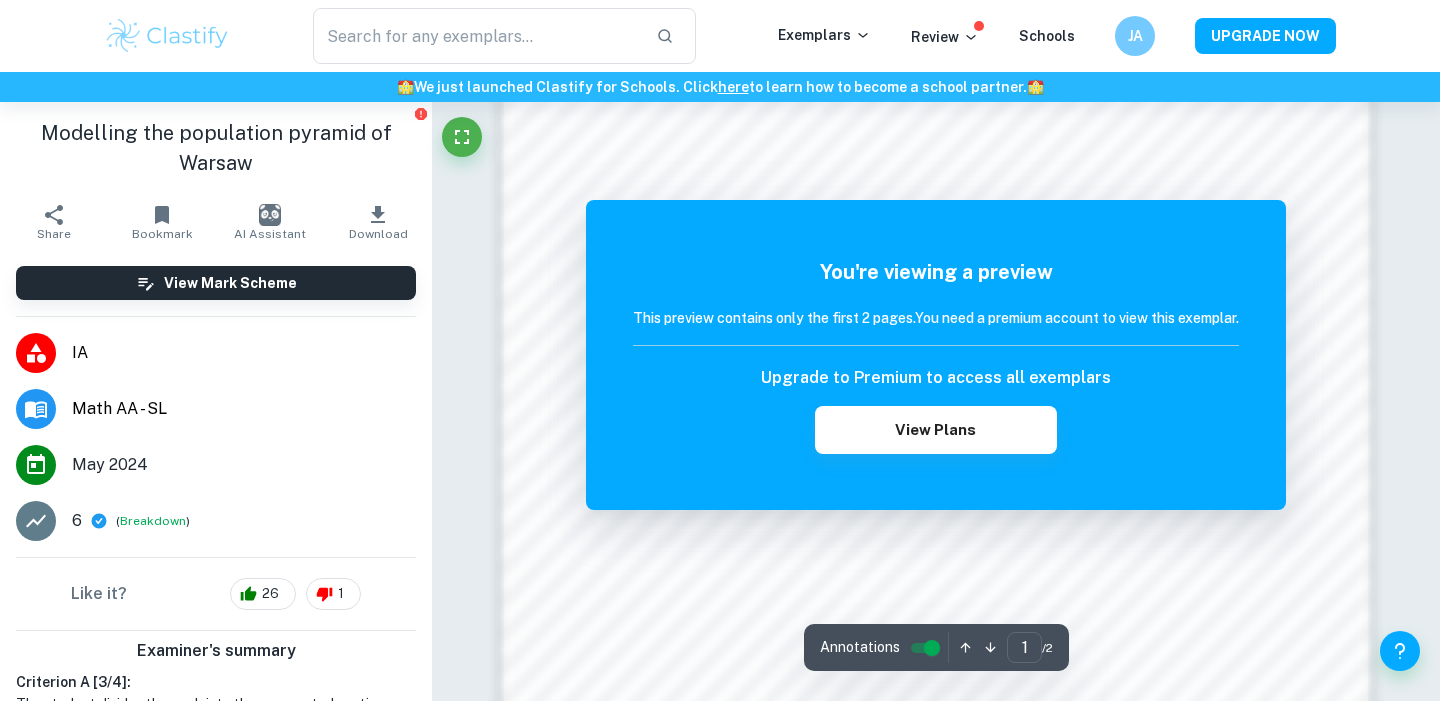 scroll, scrollTop: 1662, scrollLeft: 0, axis: vertical 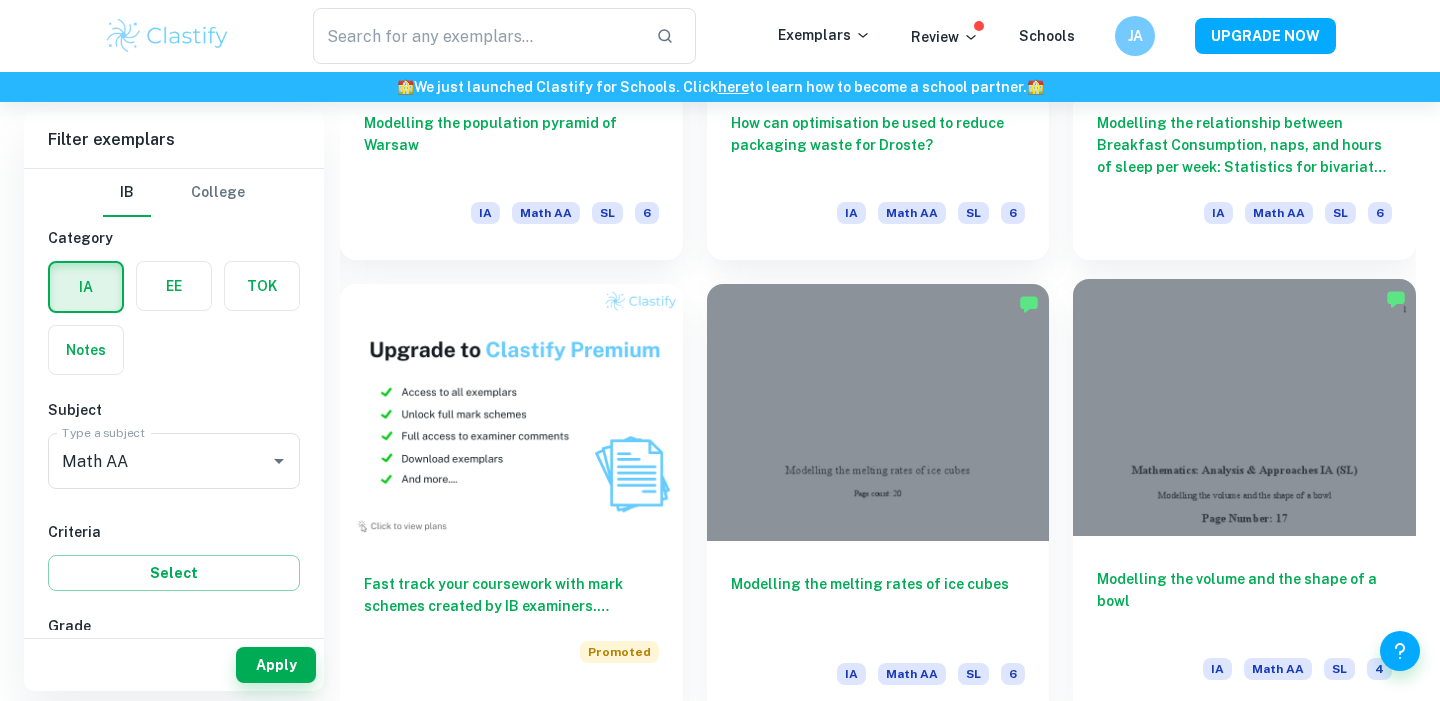 click at bounding box center (1244, 407) 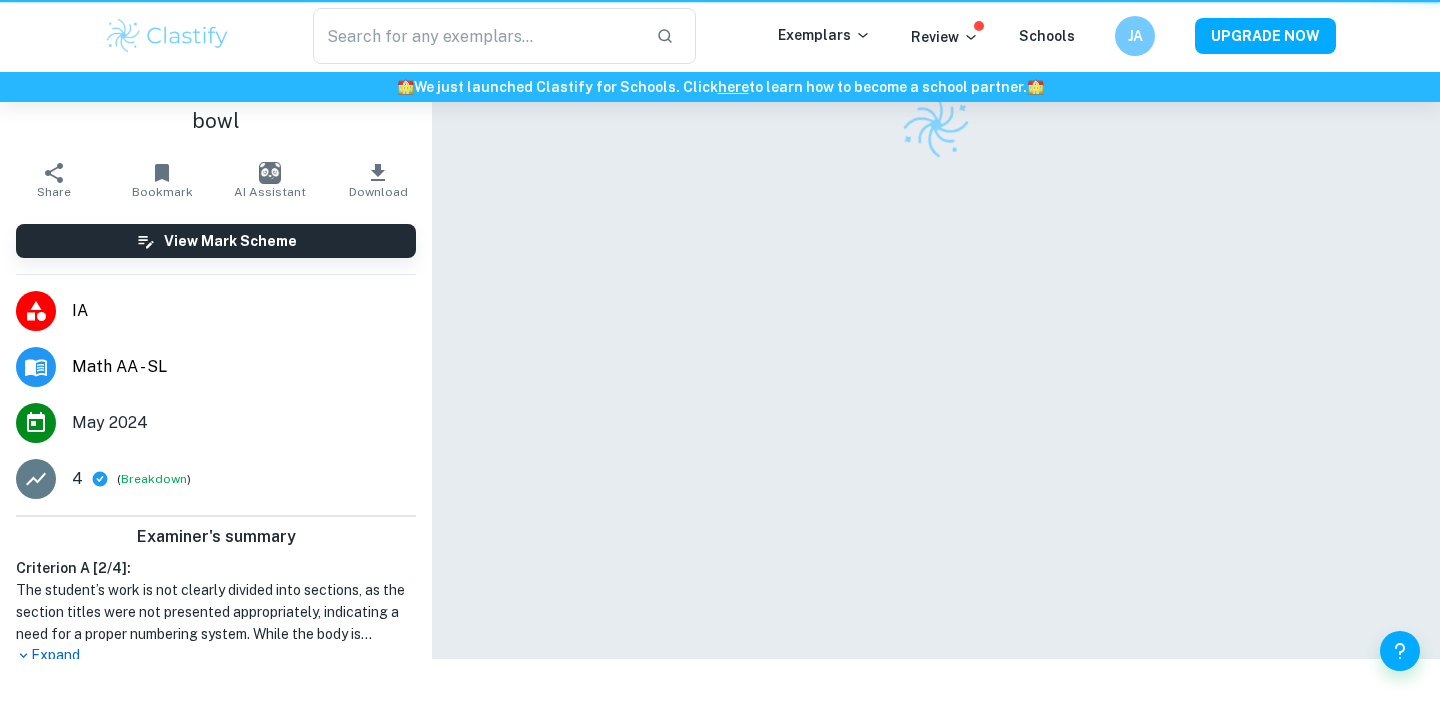 scroll, scrollTop: 0, scrollLeft: 0, axis: both 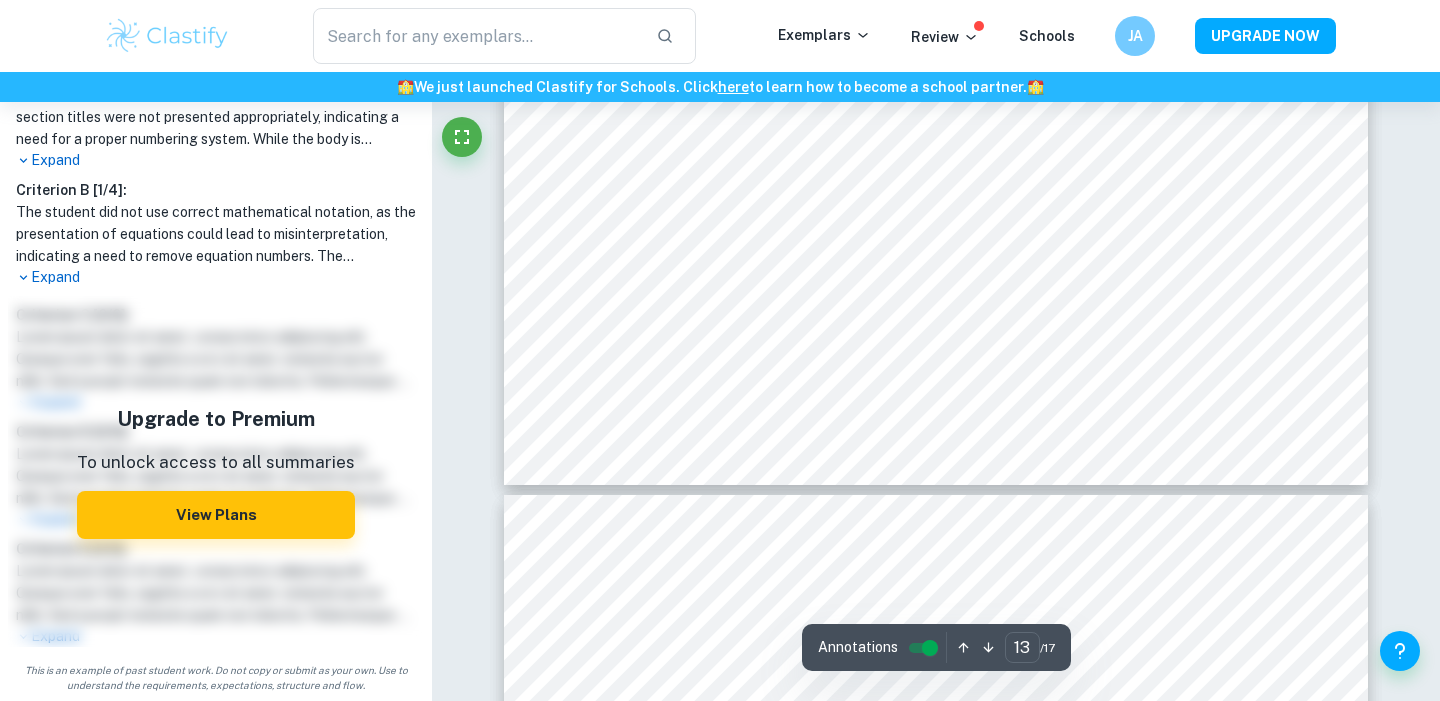 type on "14" 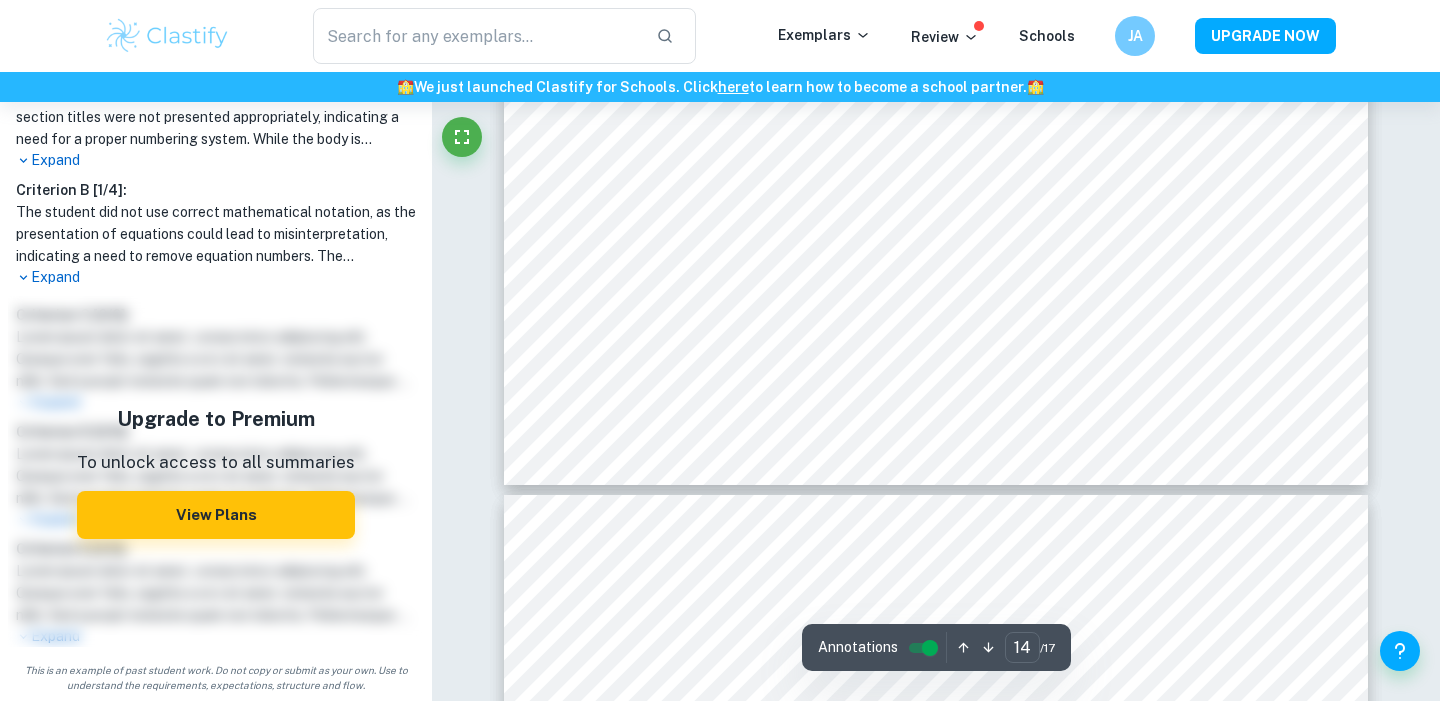 scroll, scrollTop: 16387, scrollLeft: 0, axis: vertical 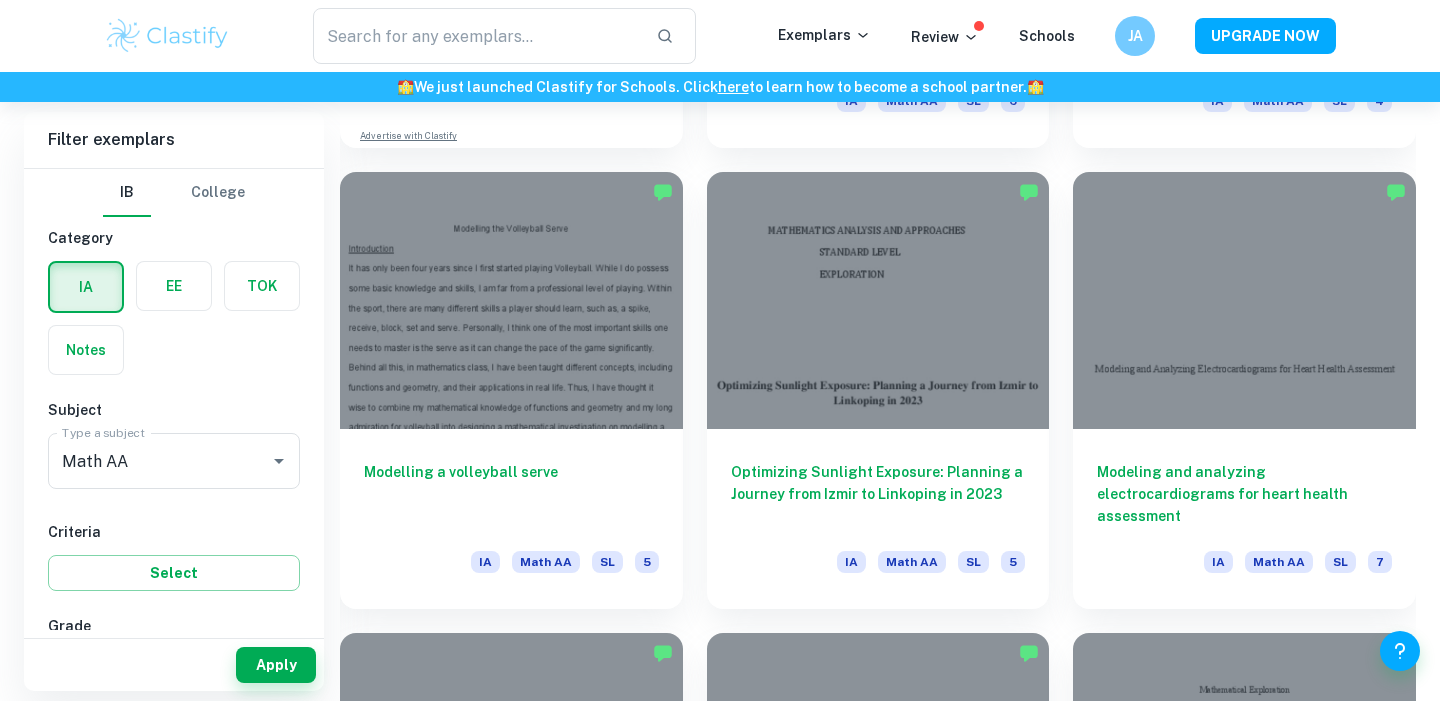 click on "Filter exemplars IB College Category IA EE TOK Notes Subject Type a subject Math AA Type a subject Criteria Select Grade 7 6 5 4 3 2 1 Level HL SL Session May 2026 May 2025 November 2024 May 2024 November 2023 May 2023 November 2022 May 2022 November 2021 May 2021 Other   Apply   Investigating the success of Tony's Chocolonely IA Math AA SL 6 Analysing the Probability of Resistance Retesting in Cryptocurrency Markets: A Statistical Approach to Optimising Buying and Selling Strategies IA Math AA SL 6 Want full marks on your  IA ? Get expert feedback from an IB examiner!  🎯 Promoted Advertise with Clastify Modelling the population pyramid of Warsaw [CITY] [STATE] IA Math AA SL 6  How can optimisation be used to reduce packaging waste for Droste? IA Math AA SL 6 Modelling the relationship between Breakfast Consumption, naps, and hours of sleep per week: Statistics for bivariate data analysis IA Math AA SL 6 Fast track your coursework with mark schemes created by IB examiners. Upgrade now  🚀 Promoted   IA Math AA SL 6 IA" at bounding box center [720, 2506] 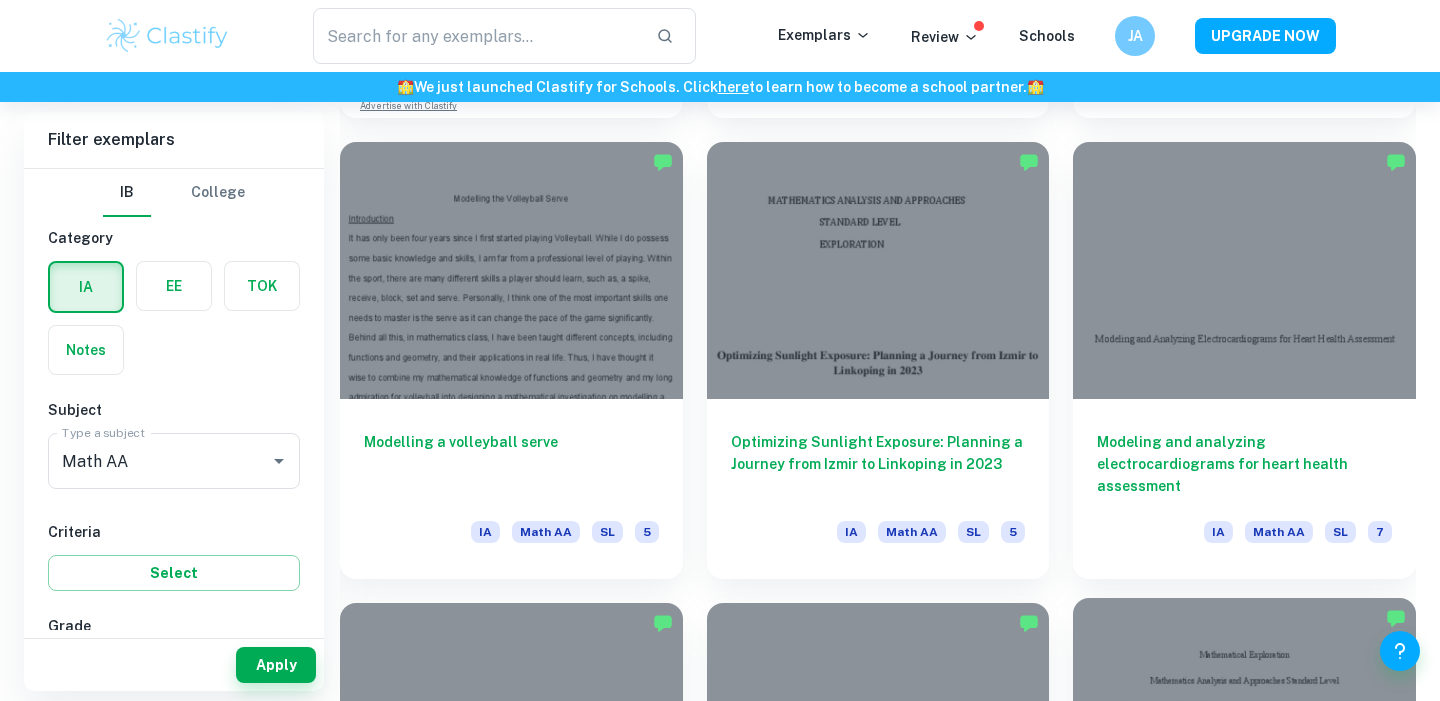 scroll, scrollTop: 1913, scrollLeft: 0, axis: vertical 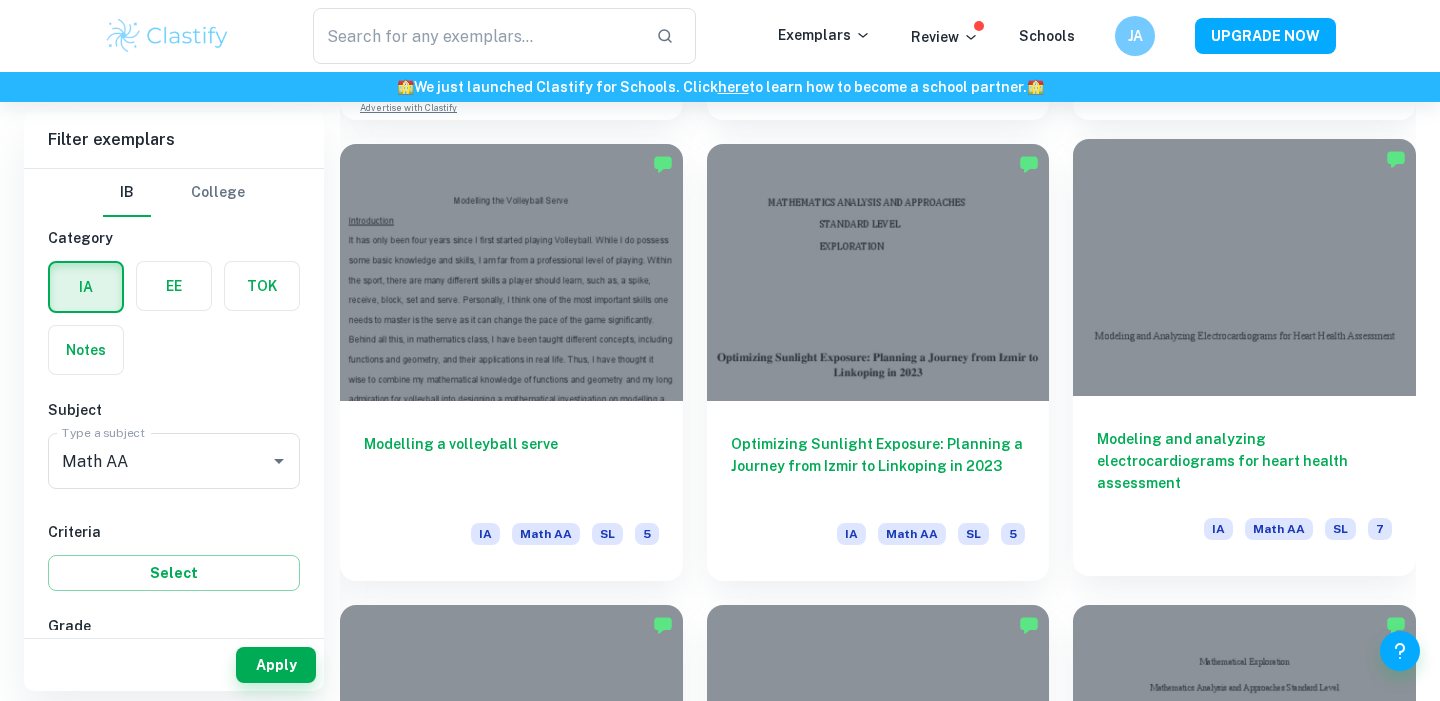 click at bounding box center [1244, 267] 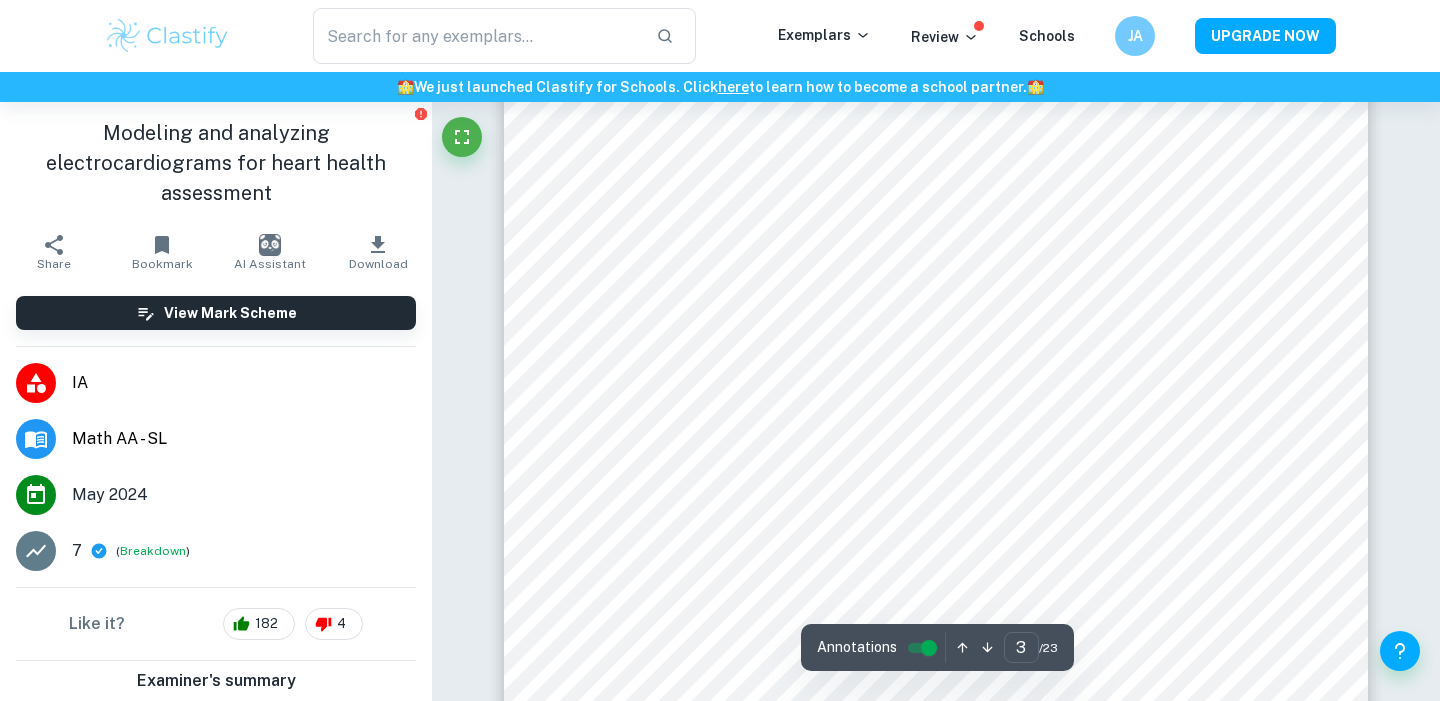scroll, scrollTop: 2749, scrollLeft: 0, axis: vertical 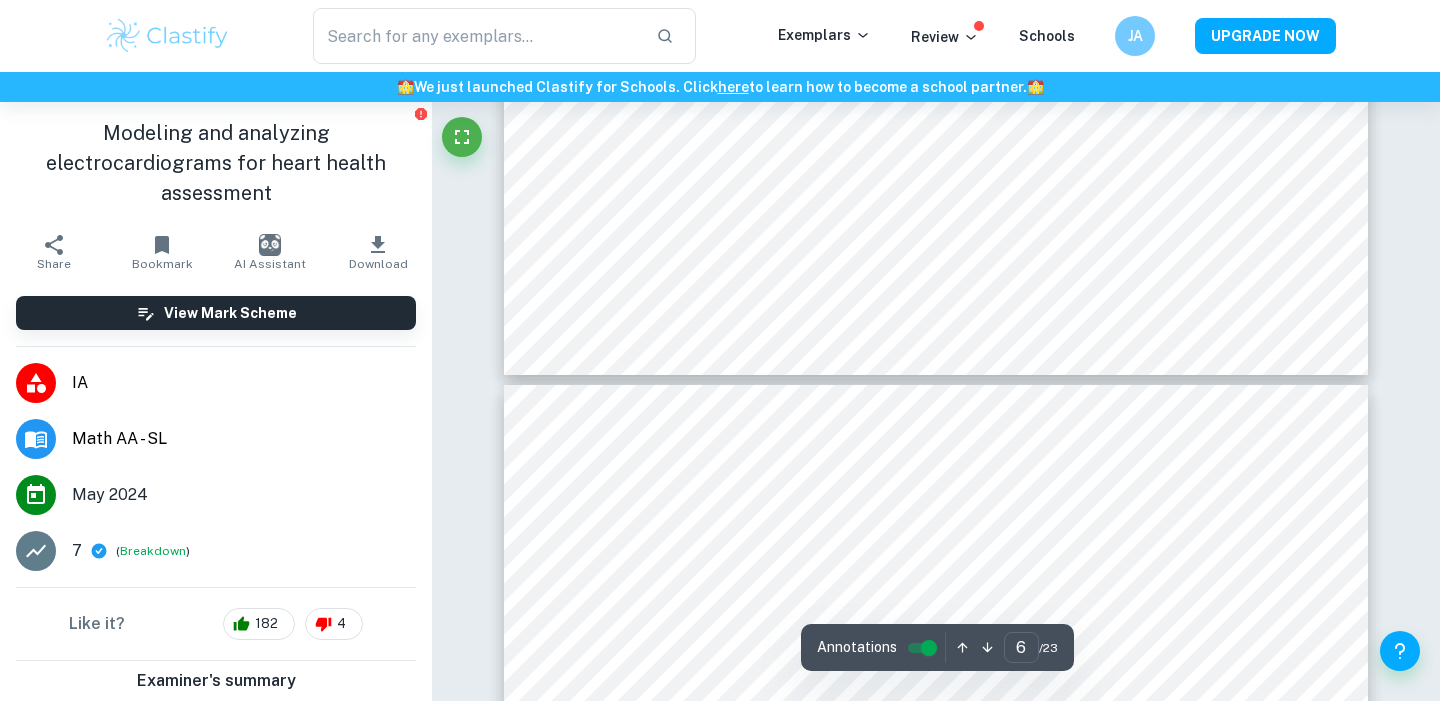type on "7" 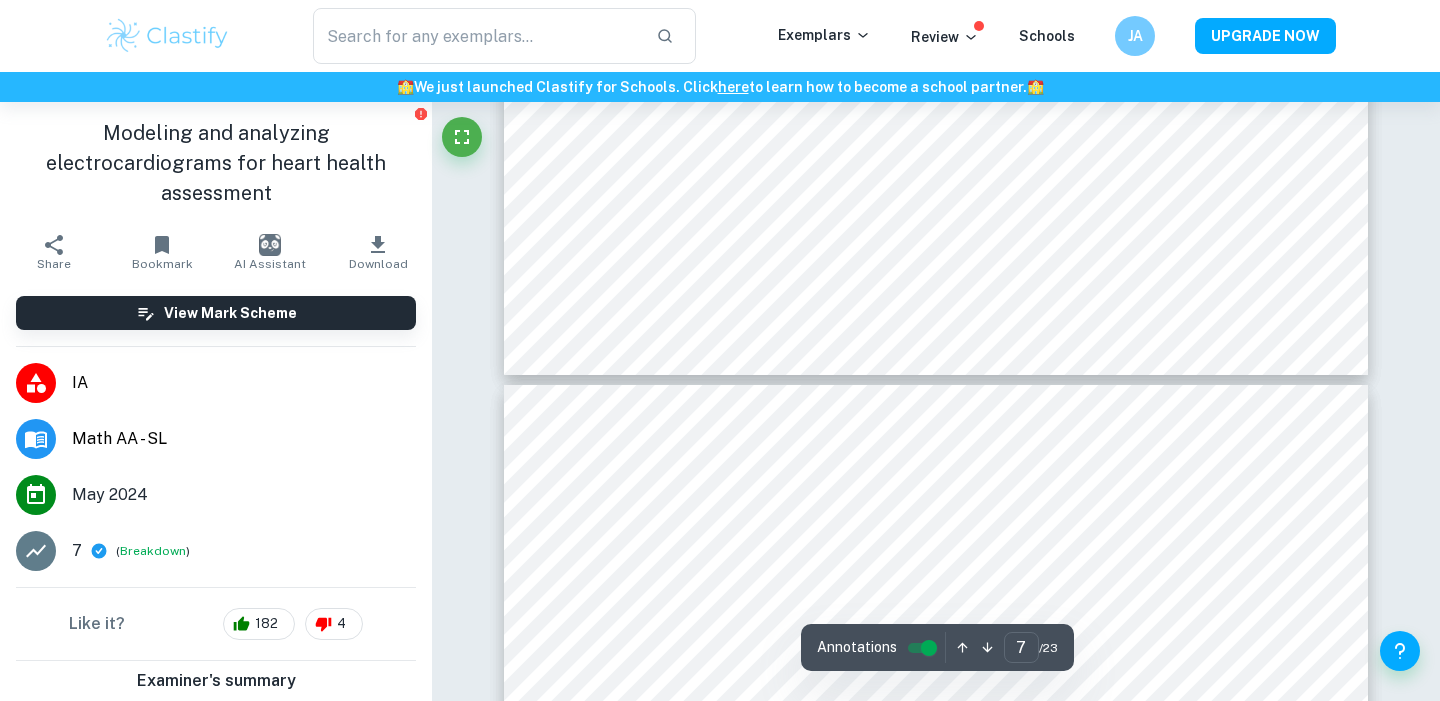 scroll, scrollTop: 7859, scrollLeft: 0, axis: vertical 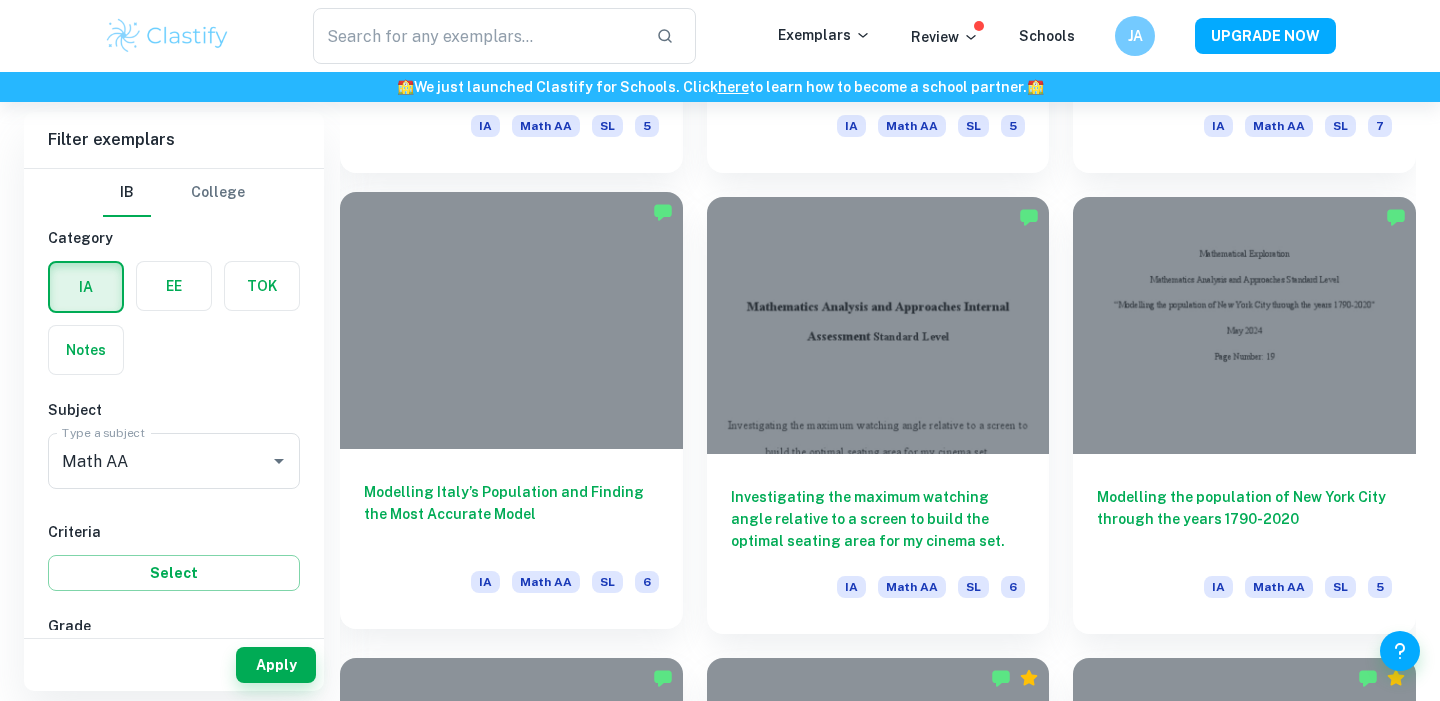 click at bounding box center [511, 320] 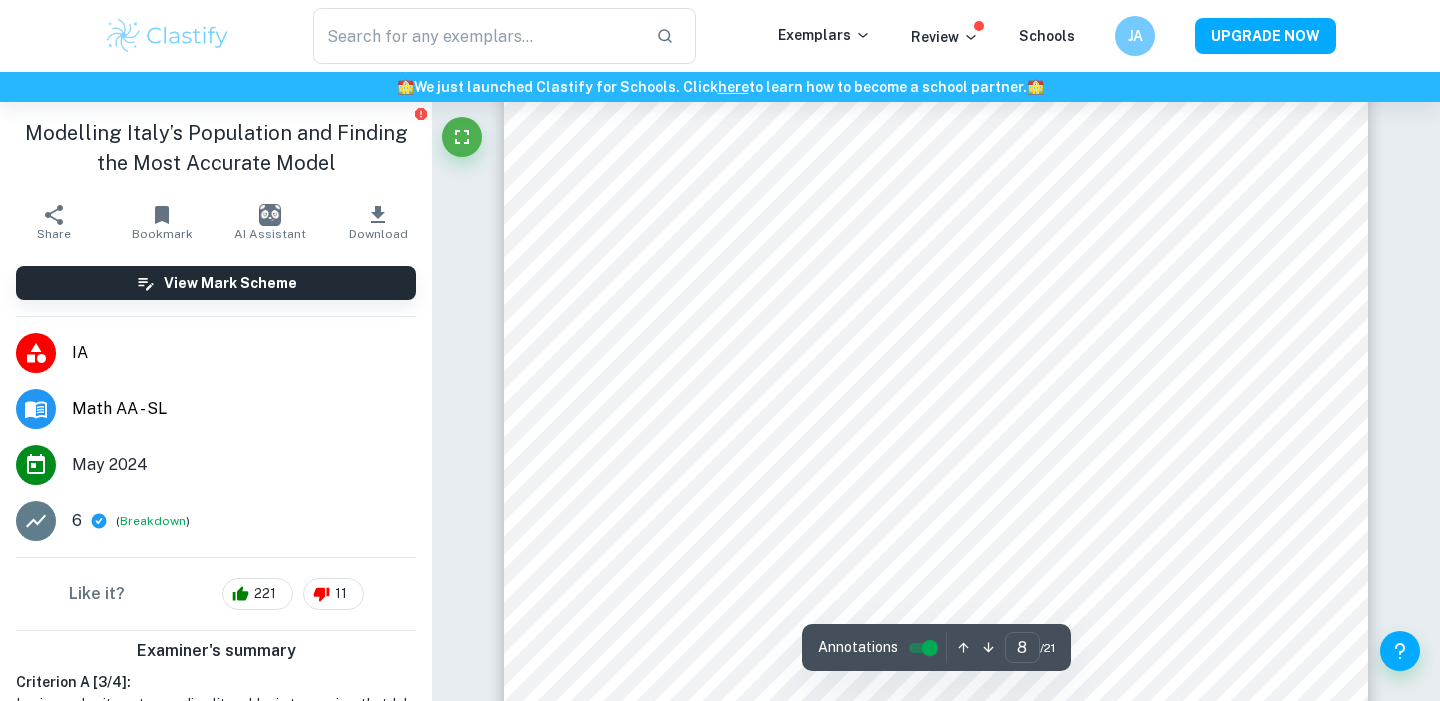 scroll, scrollTop: 8821, scrollLeft: 0, axis: vertical 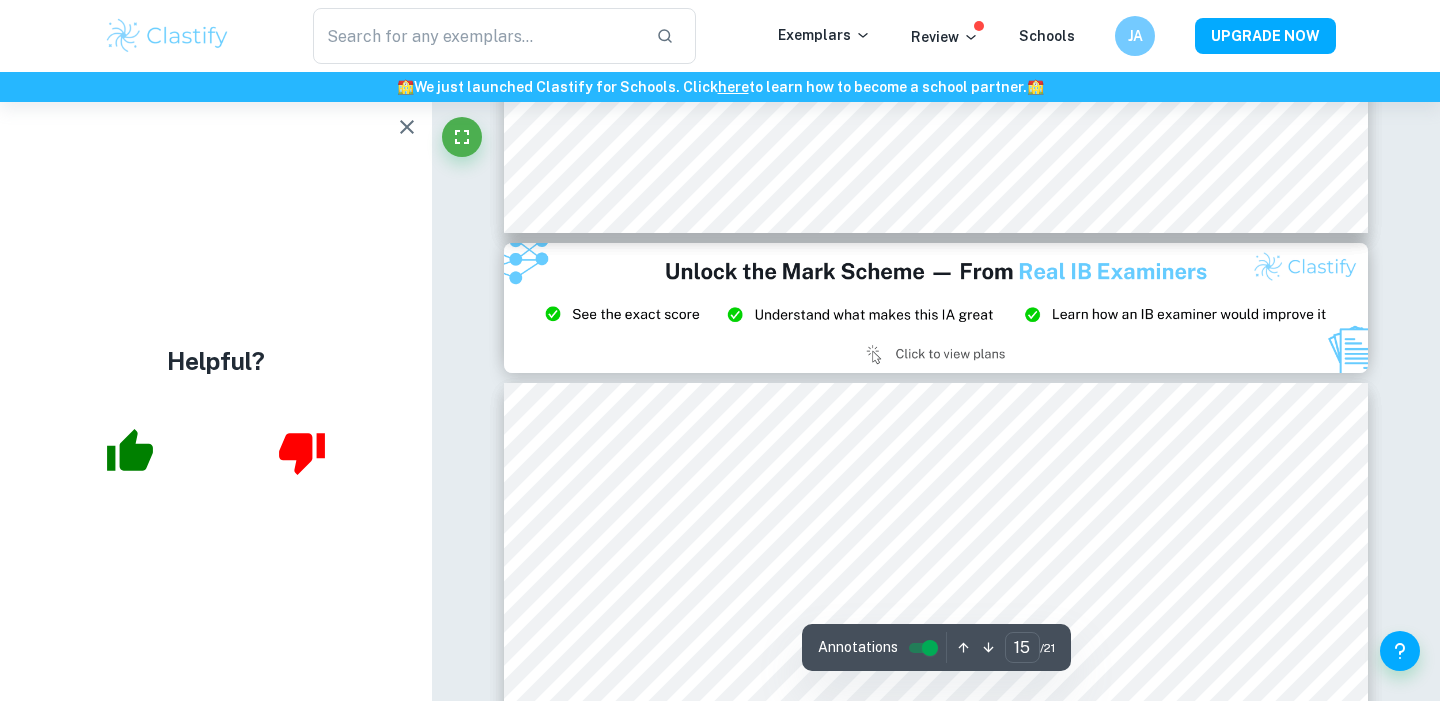 type on "14" 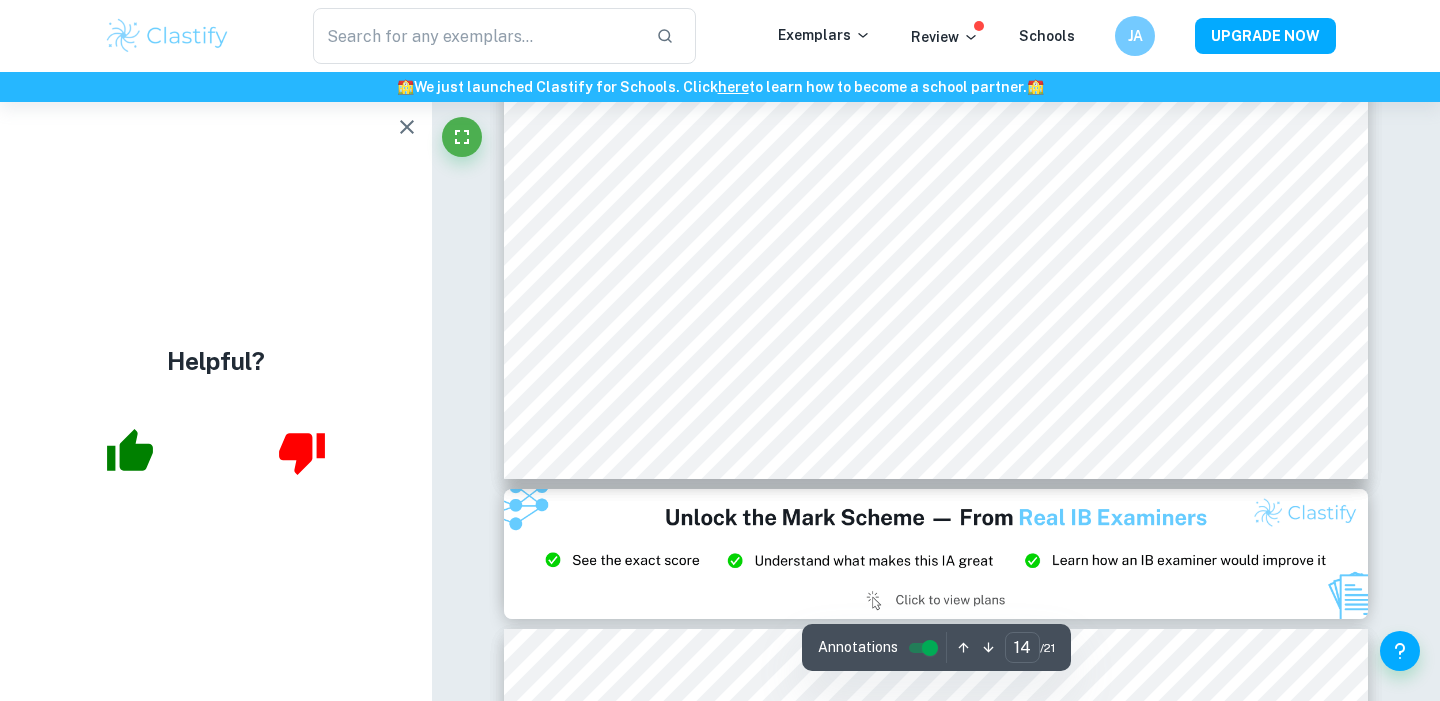 scroll, scrollTop: 17154, scrollLeft: 0, axis: vertical 